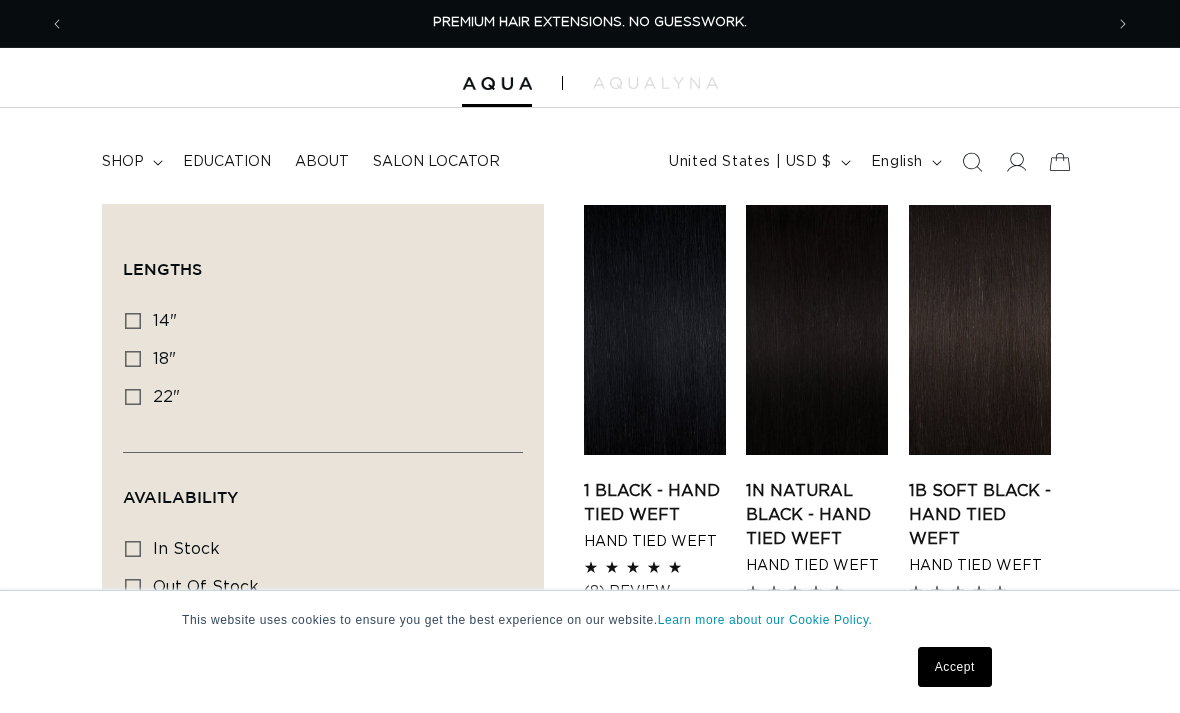 scroll, scrollTop: 0, scrollLeft: 0, axis: both 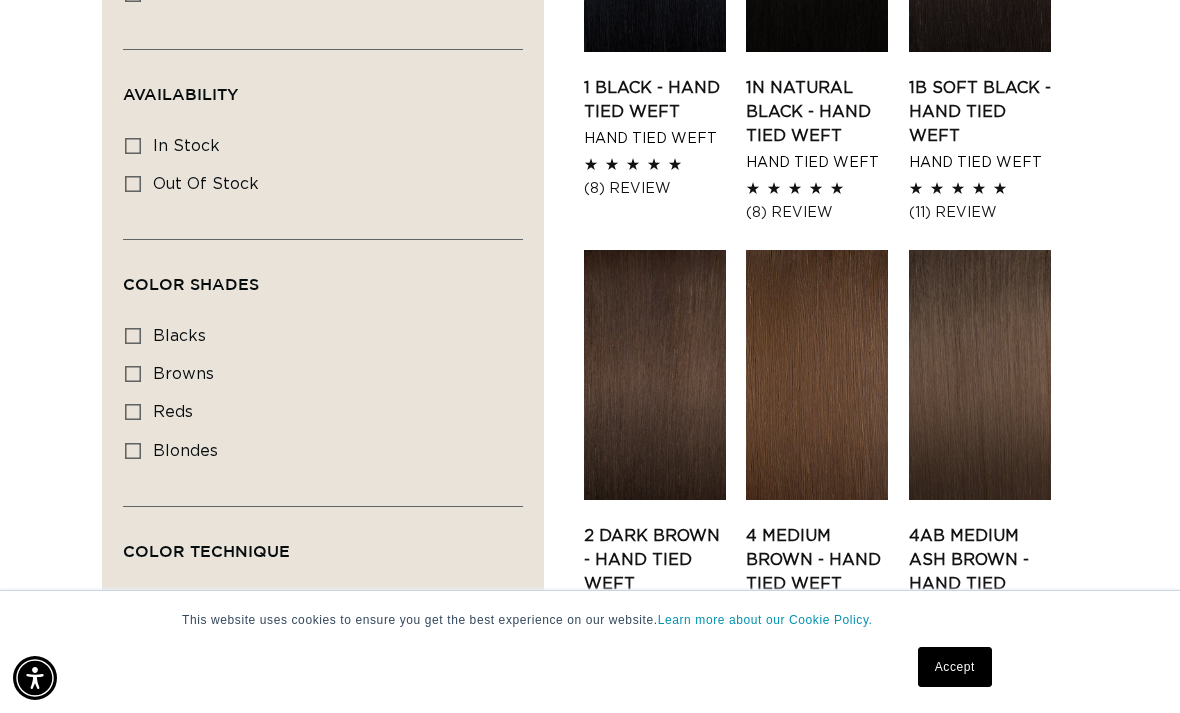 click on "blondes
blondes (28 products)" at bounding box center (317, 452) 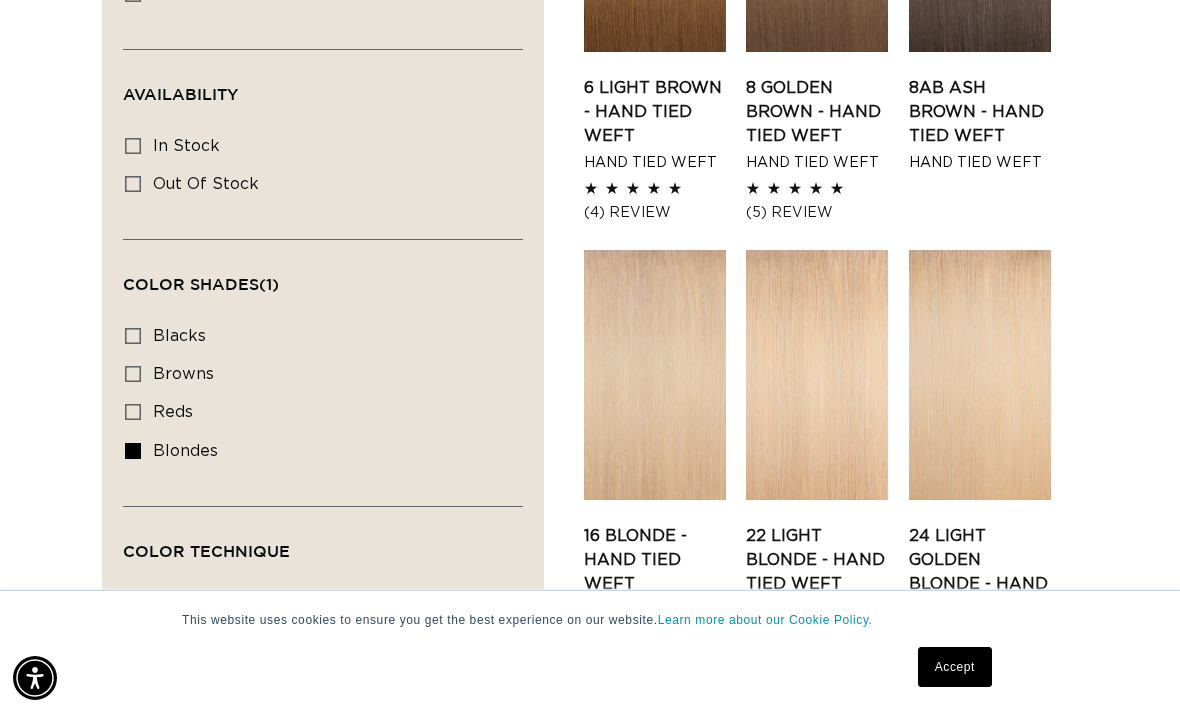 scroll, scrollTop: 0, scrollLeft: 0, axis: both 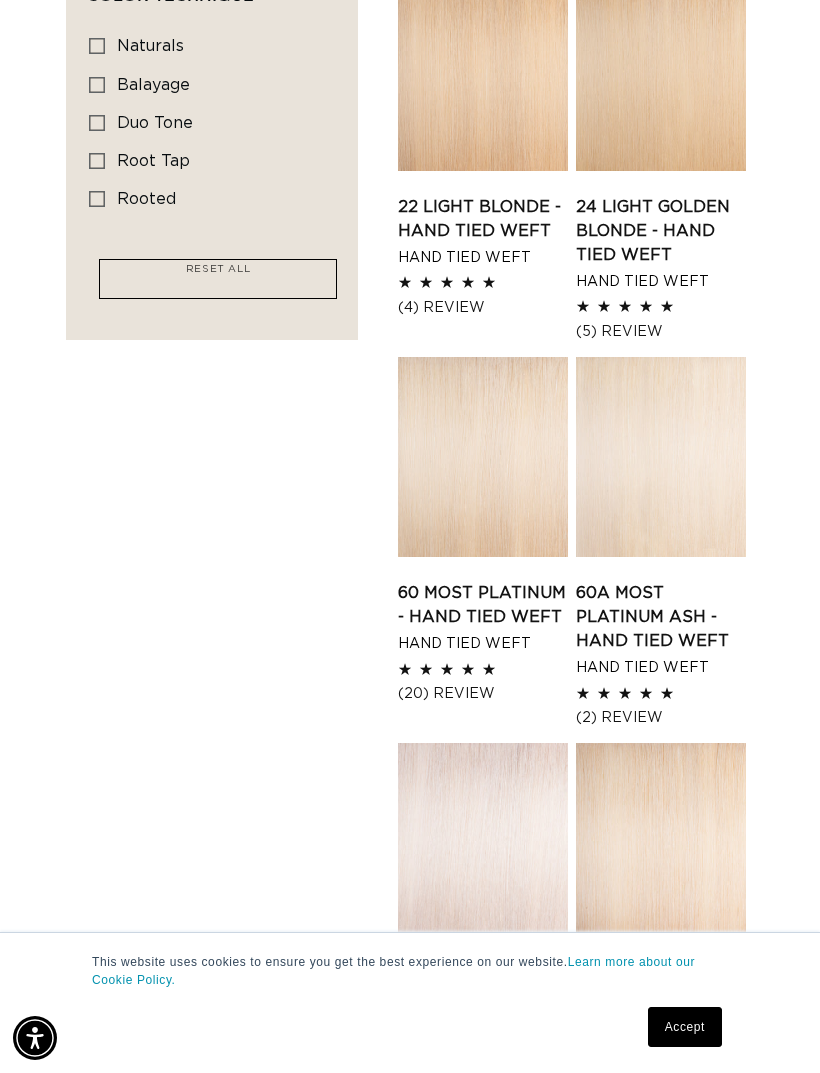 click on "60A Most Platinum Ash - Hand Tied Weft" at bounding box center (661, 617) 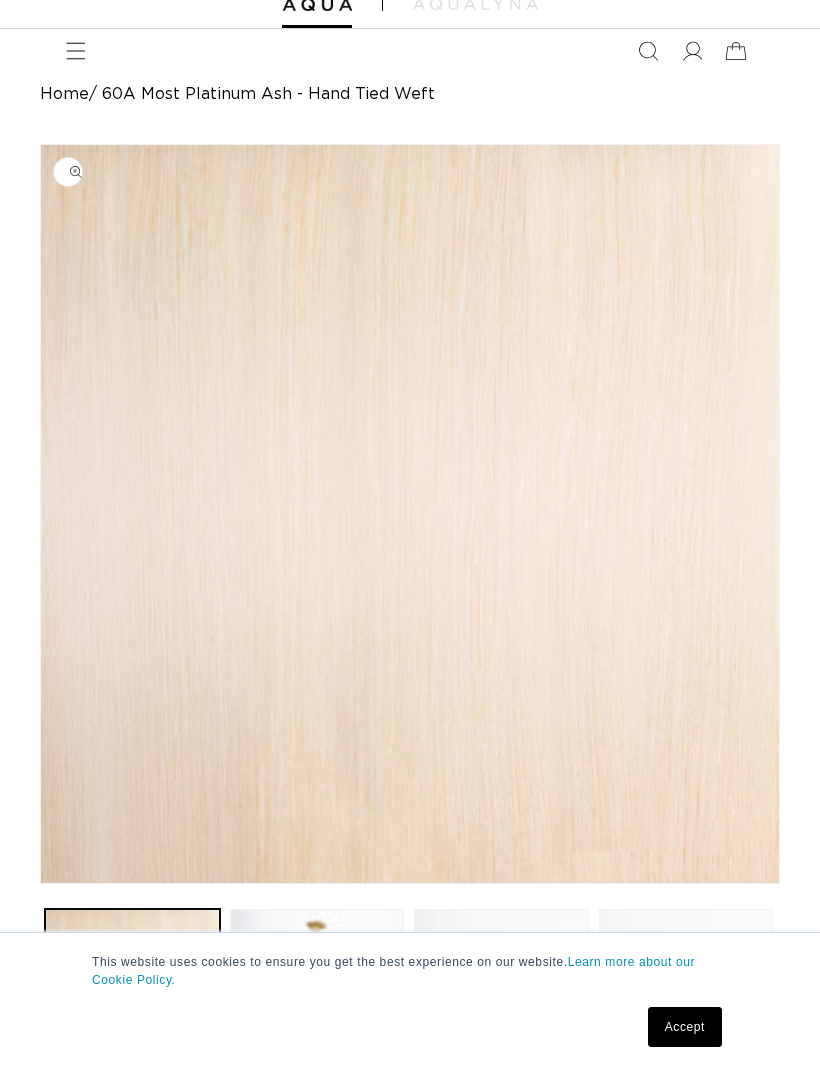 scroll, scrollTop: 0, scrollLeft: 0, axis: both 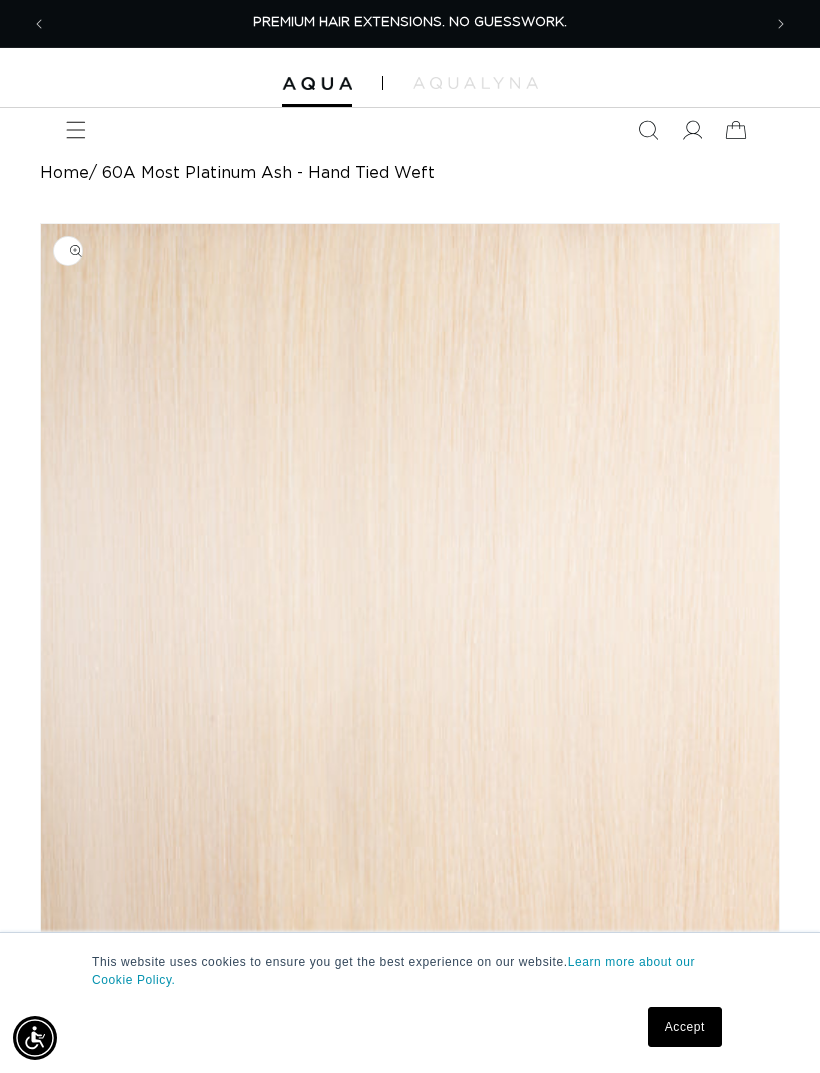 click on "FEATURED
Last Chance
SHOP BY SYSTEM
Q Weft
Hand Tied Weft
Machine Weft
Tape In
Keratin Fusion
Cylinder
V Light
Naturals" at bounding box center [410, 130] 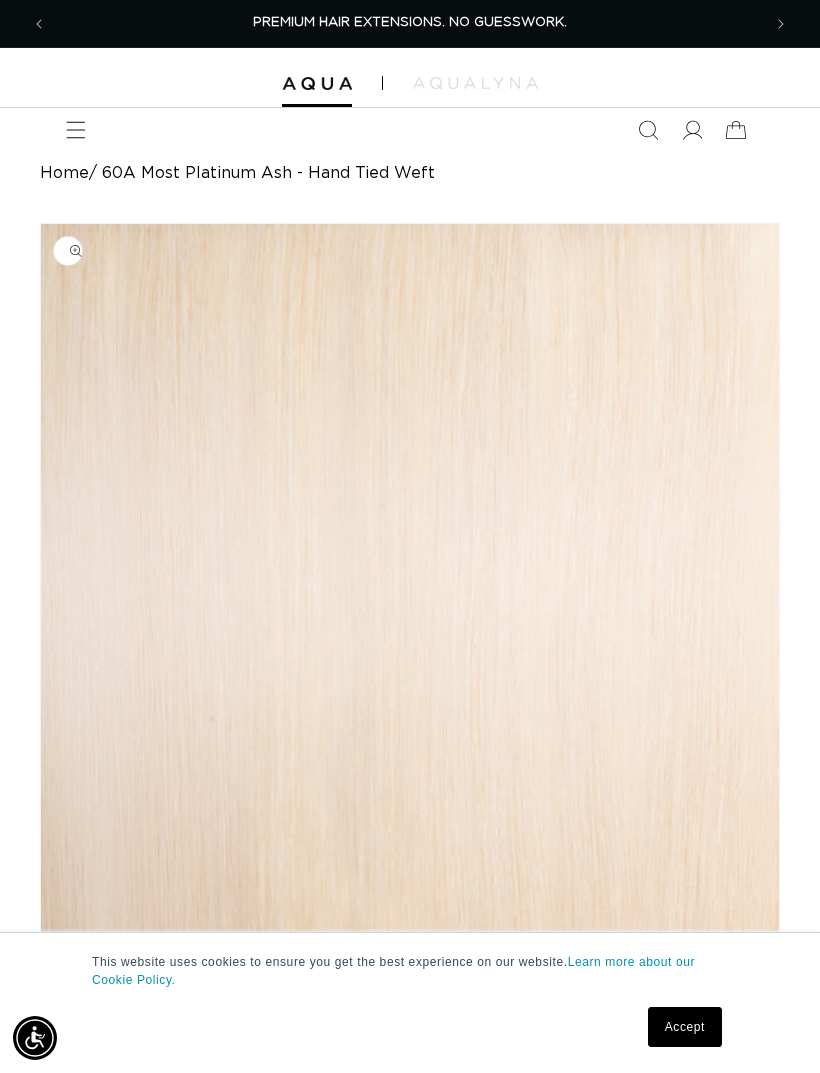 click 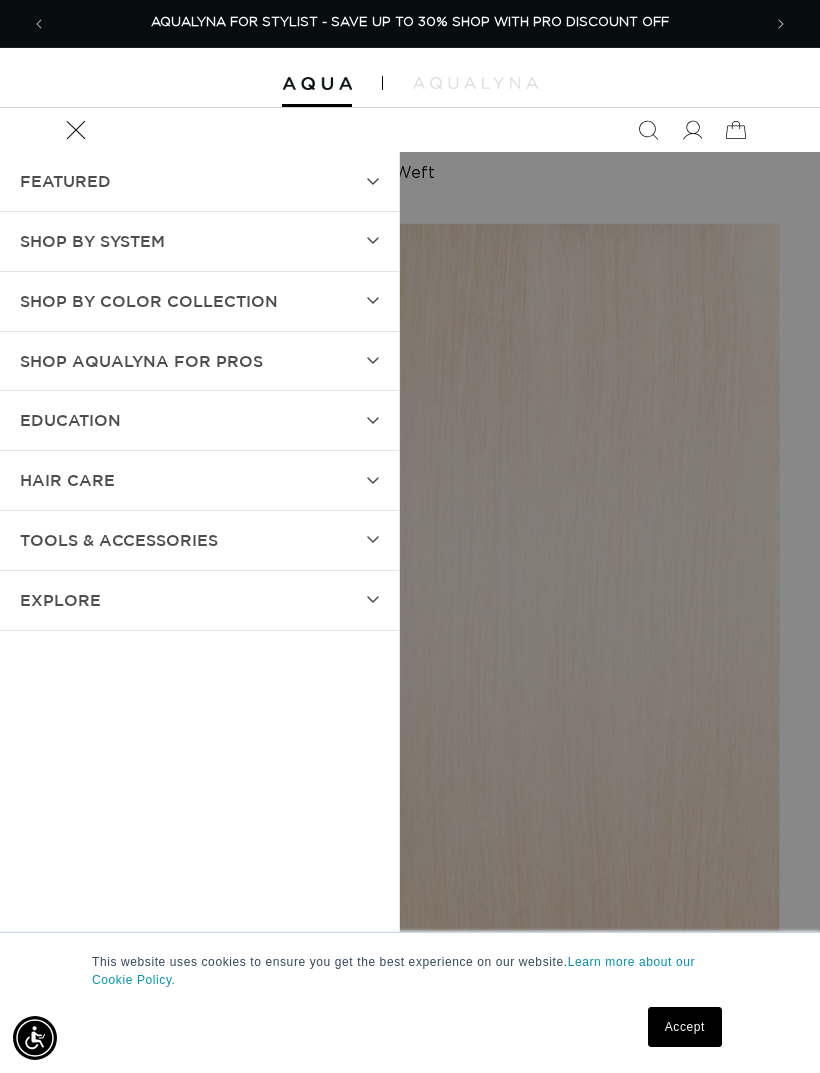 click on "FEATURED" at bounding box center (199, 181) 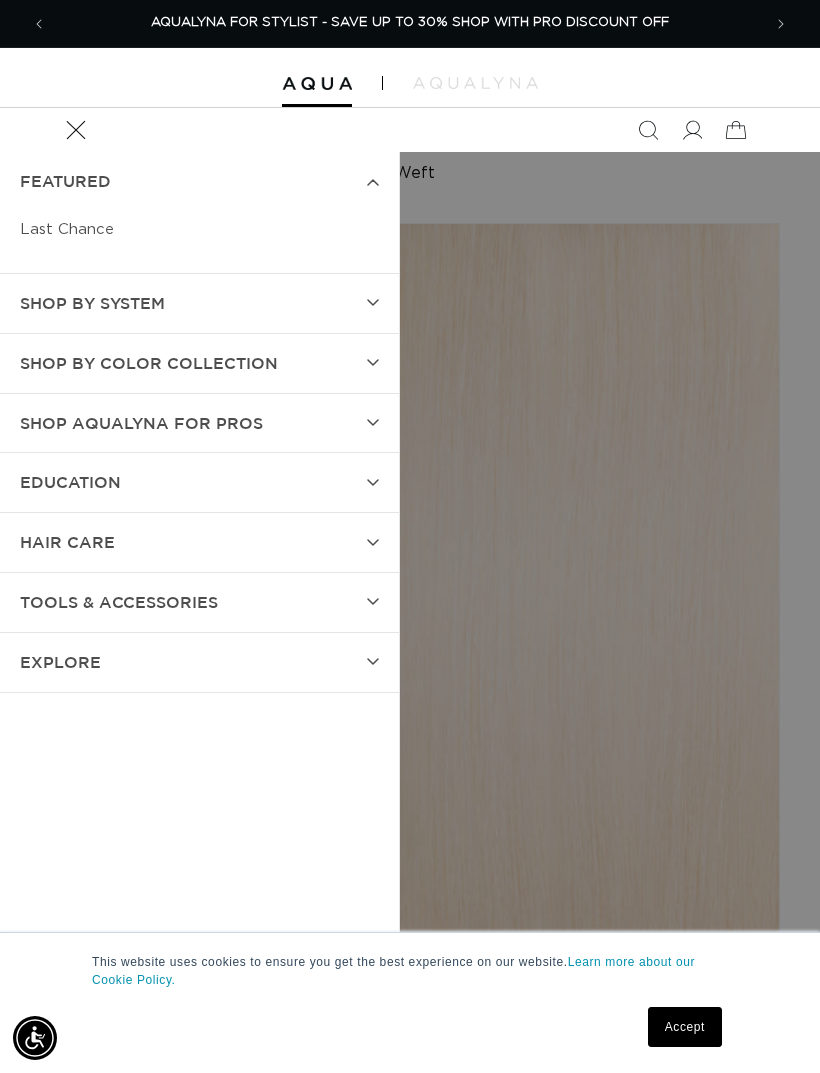 click on "FEATURED" at bounding box center (199, 181) 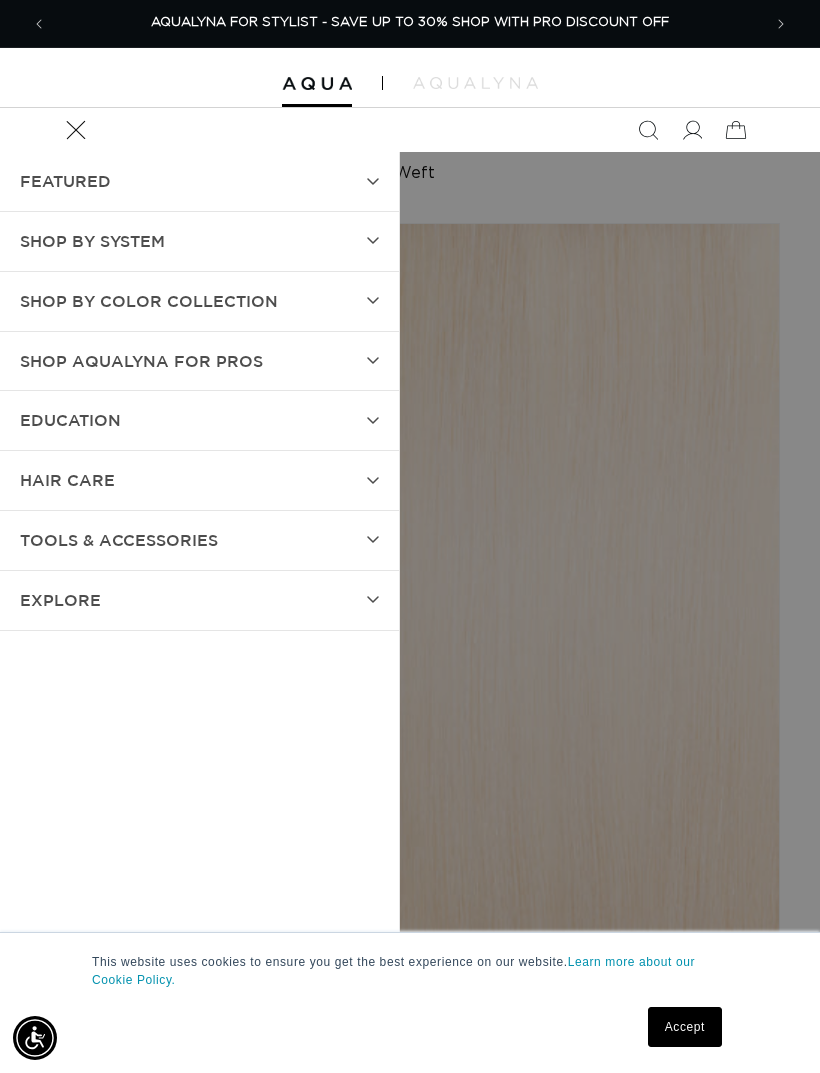 click on "SHOP BY SYSTEM" at bounding box center [92, 241] 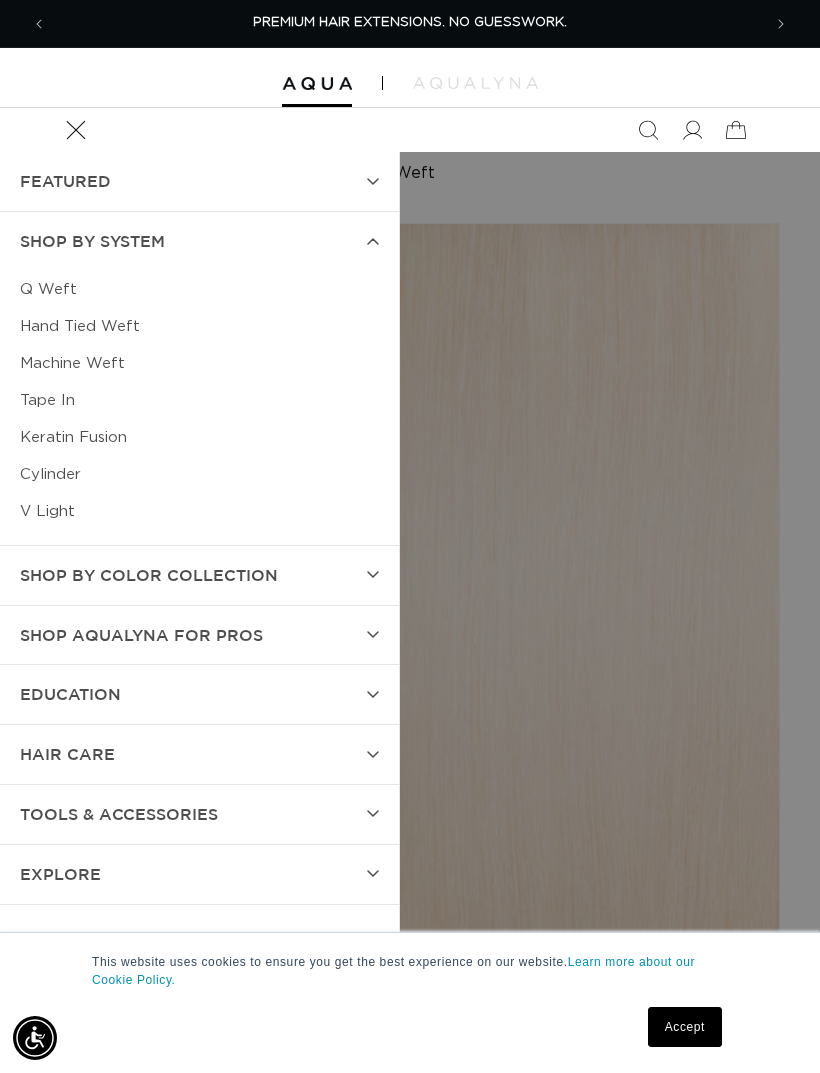 click on "Keratin Fusion" at bounding box center (199, 437) 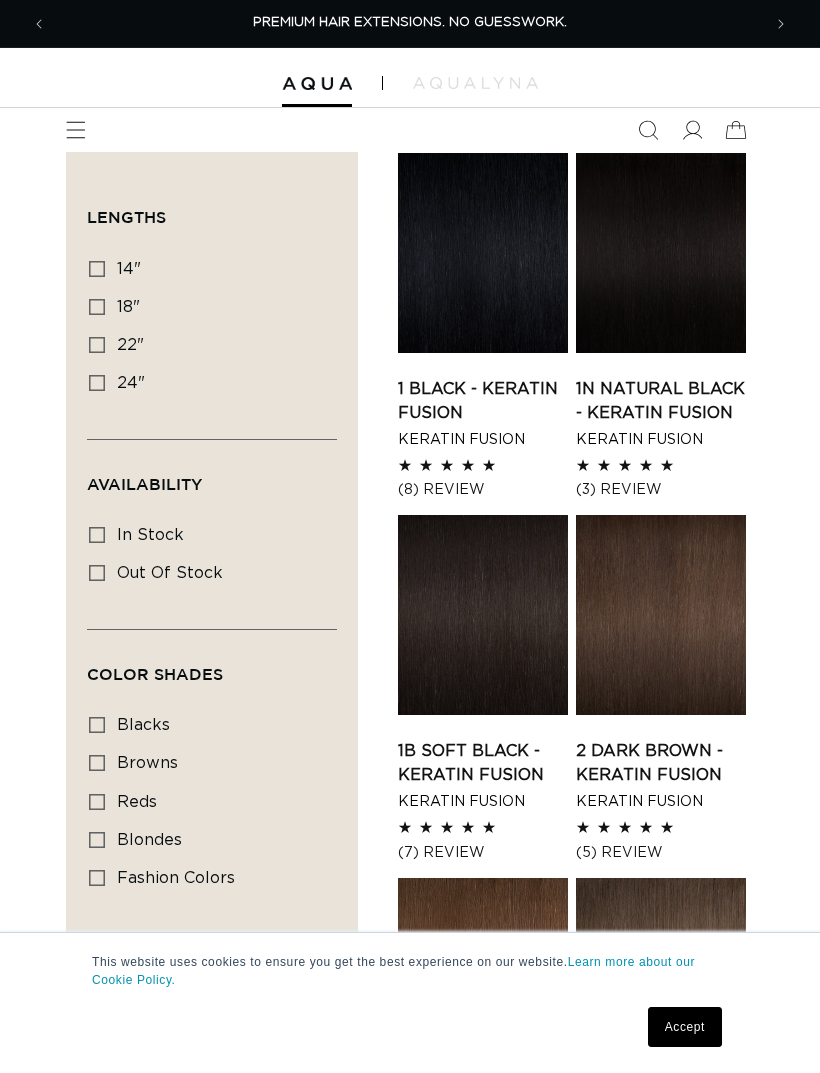 scroll, scrollTop: 0, scrollLeft: 0, axis: both 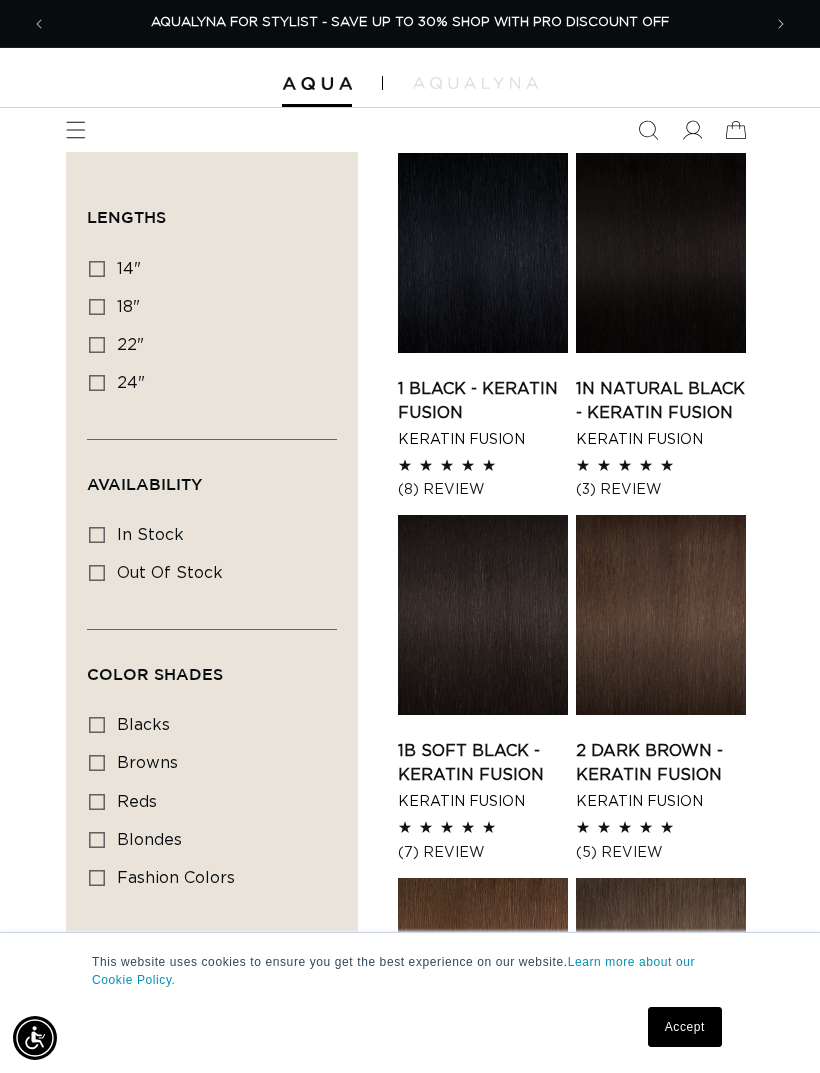 click 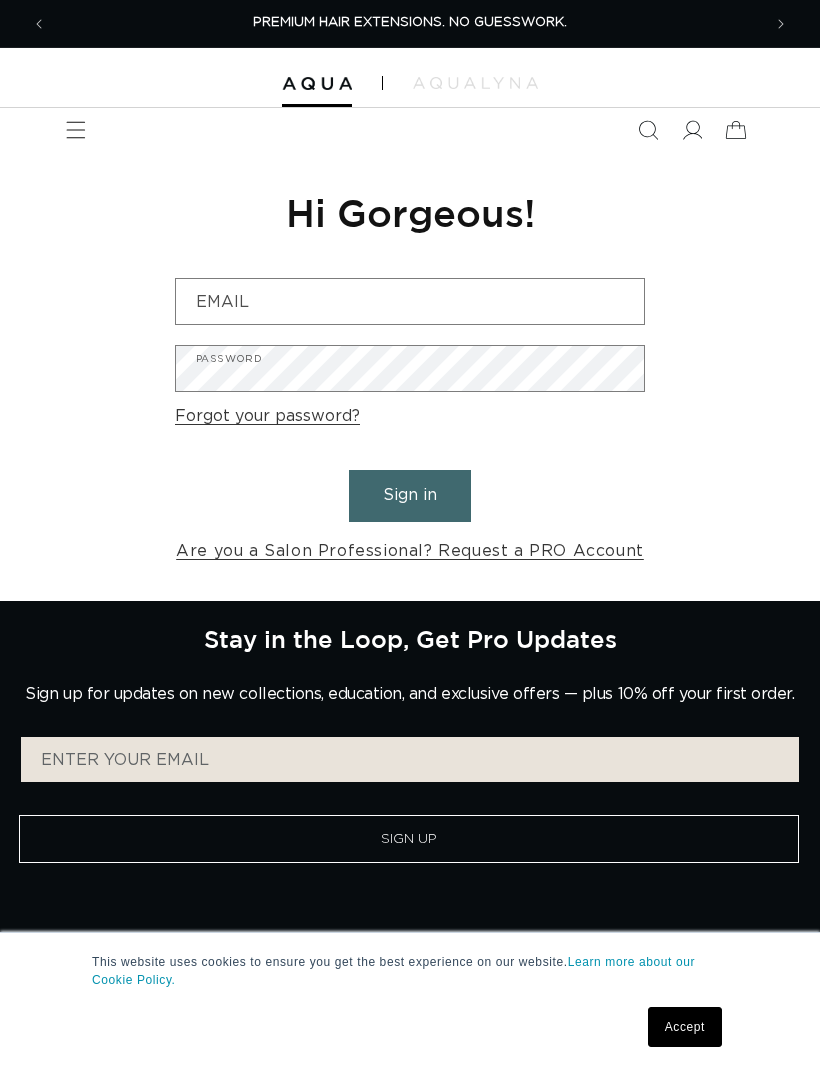 scroll, scrollTop: 0, scrollLeft: 0, axis: both 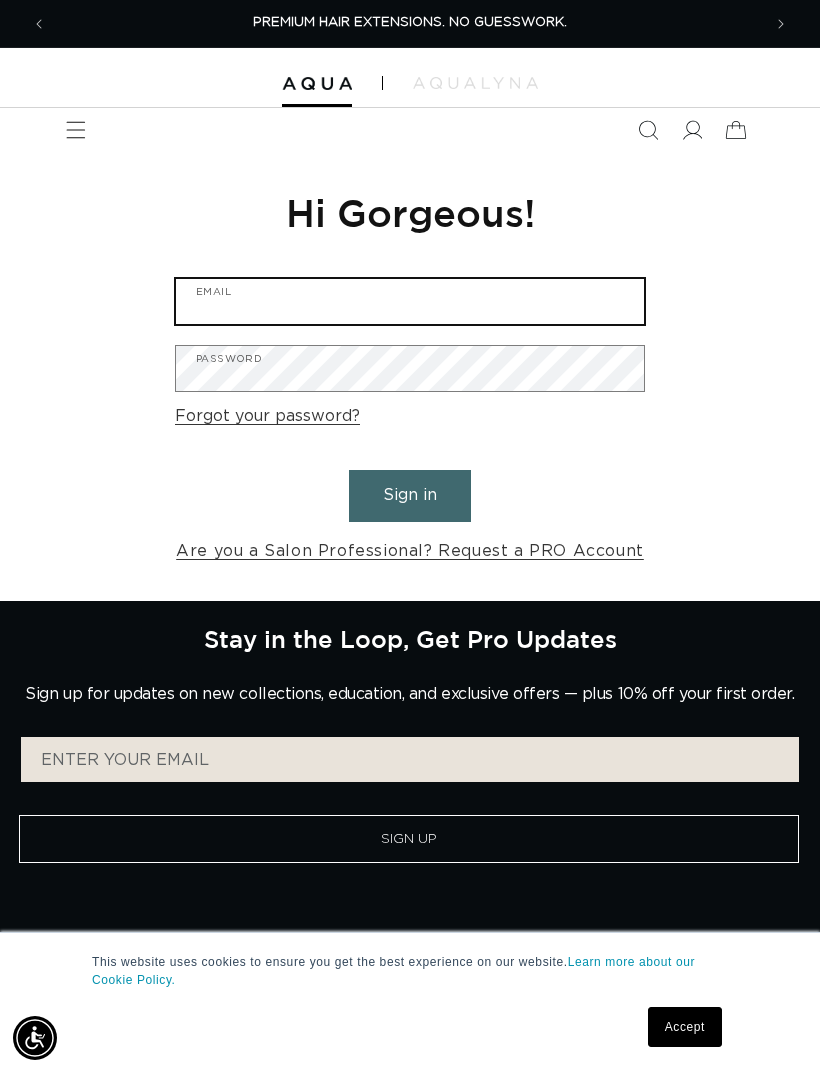 click on "Email" at bounding box center (410, 301) 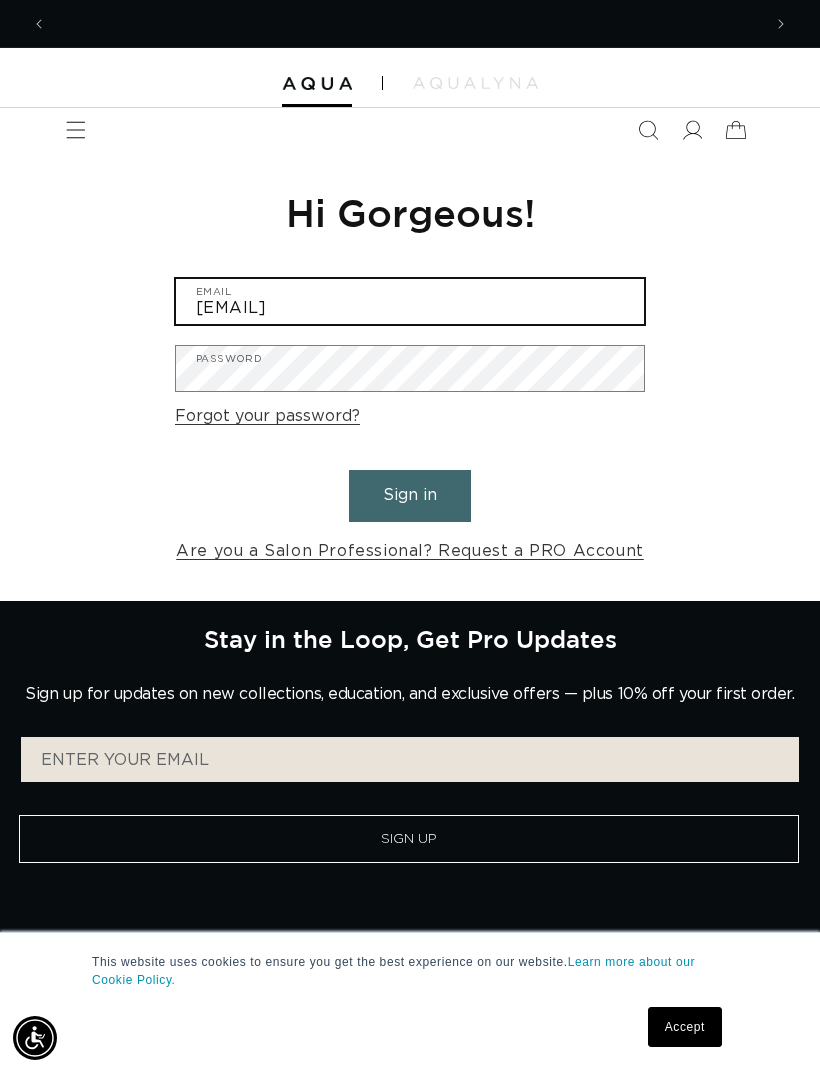 scroll, scrollTop: 0, scrollLeft: 0, axis: both 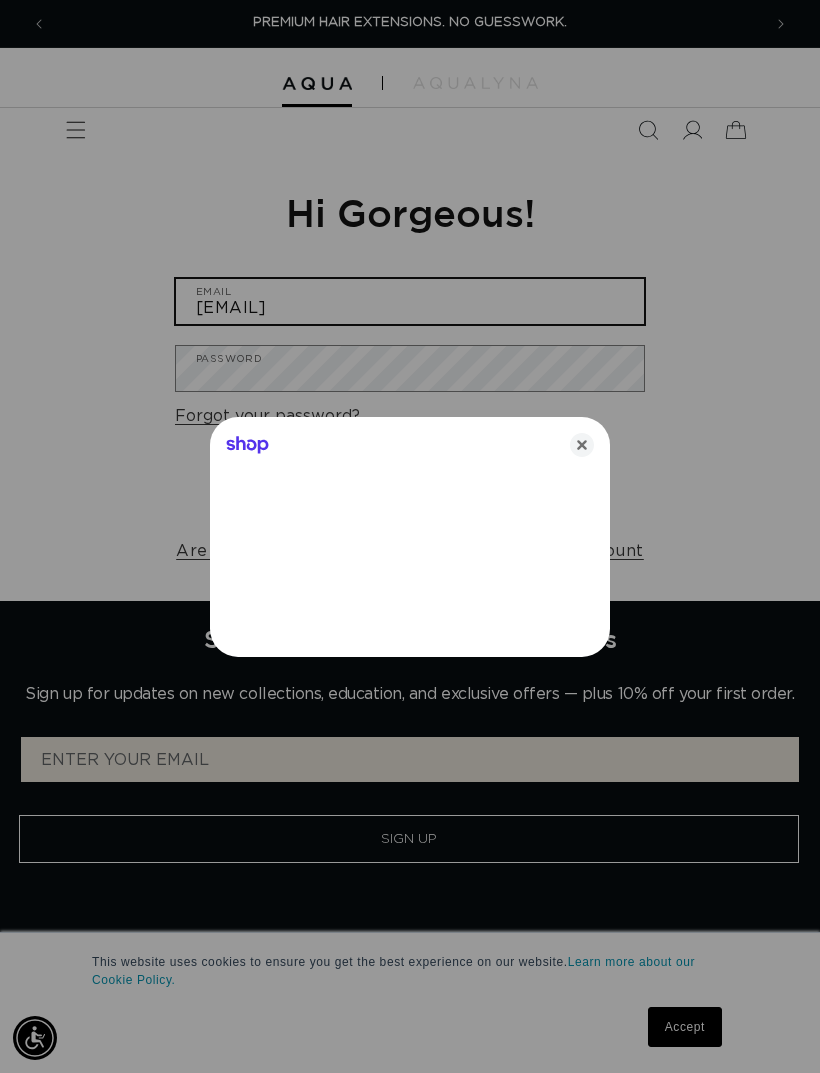 type on "[EMAIL]" 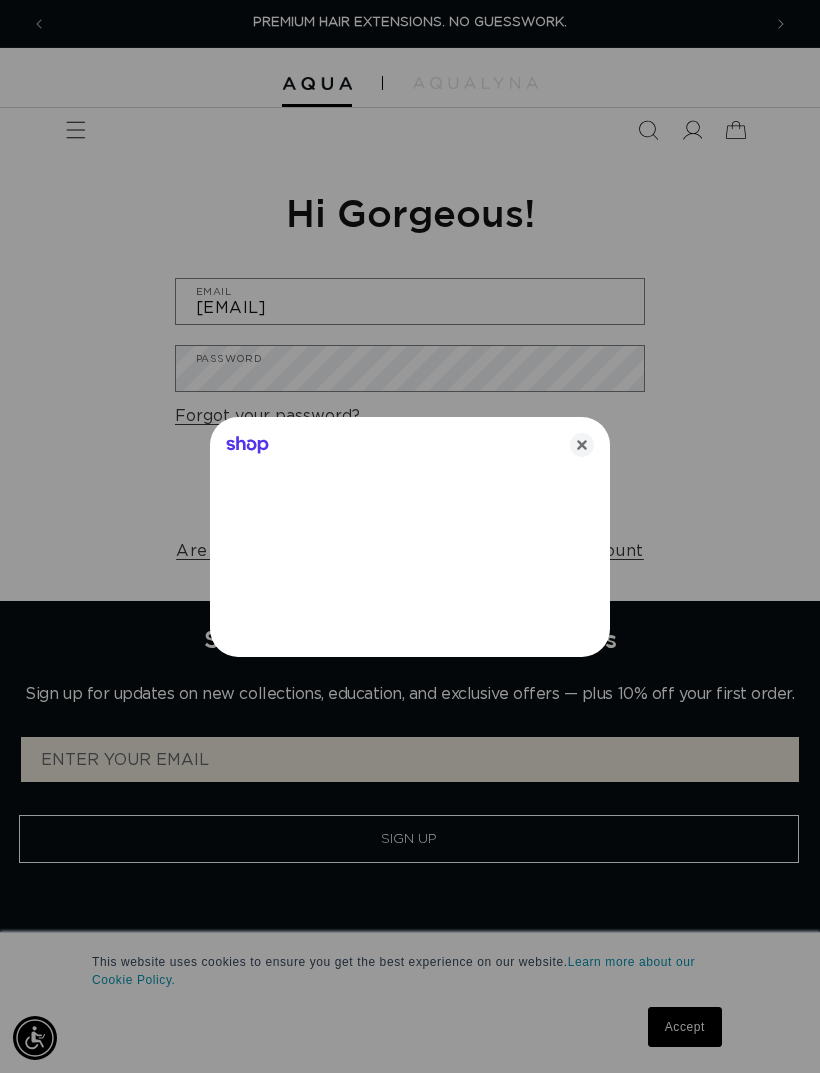click at bounding box center (410, 536) 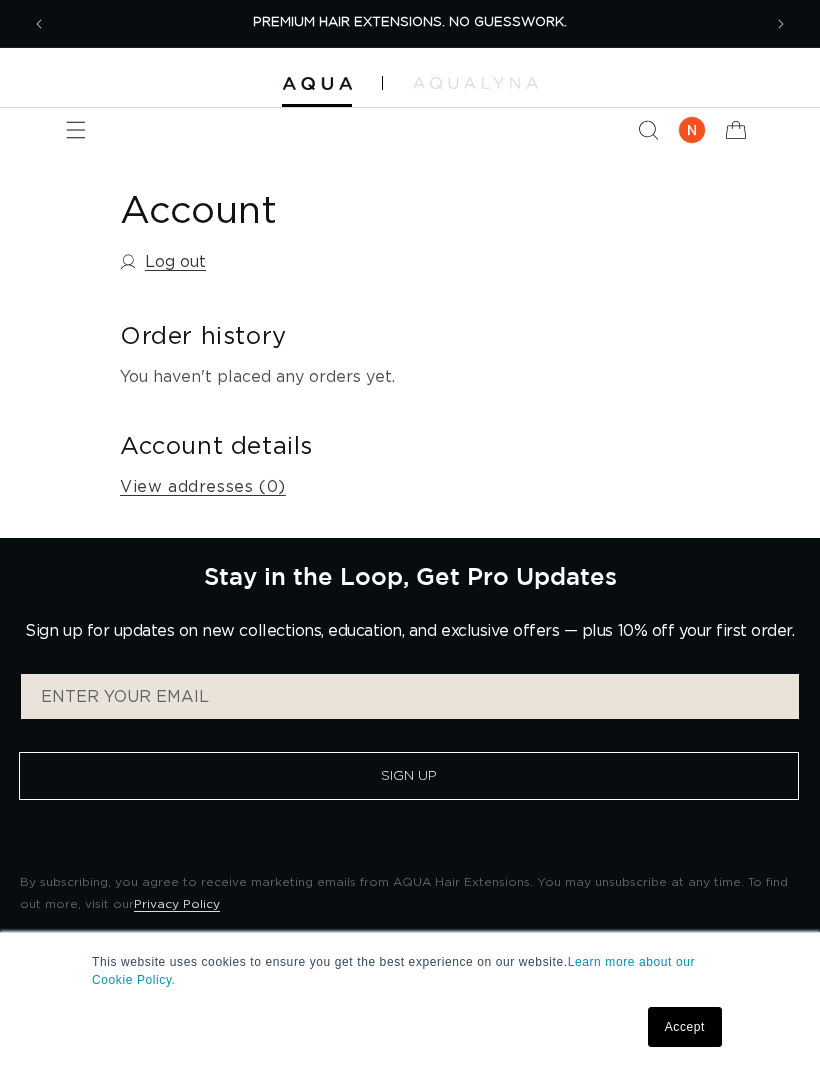scroll, scrollTop: 0, scrollLeft: 0, axis: both 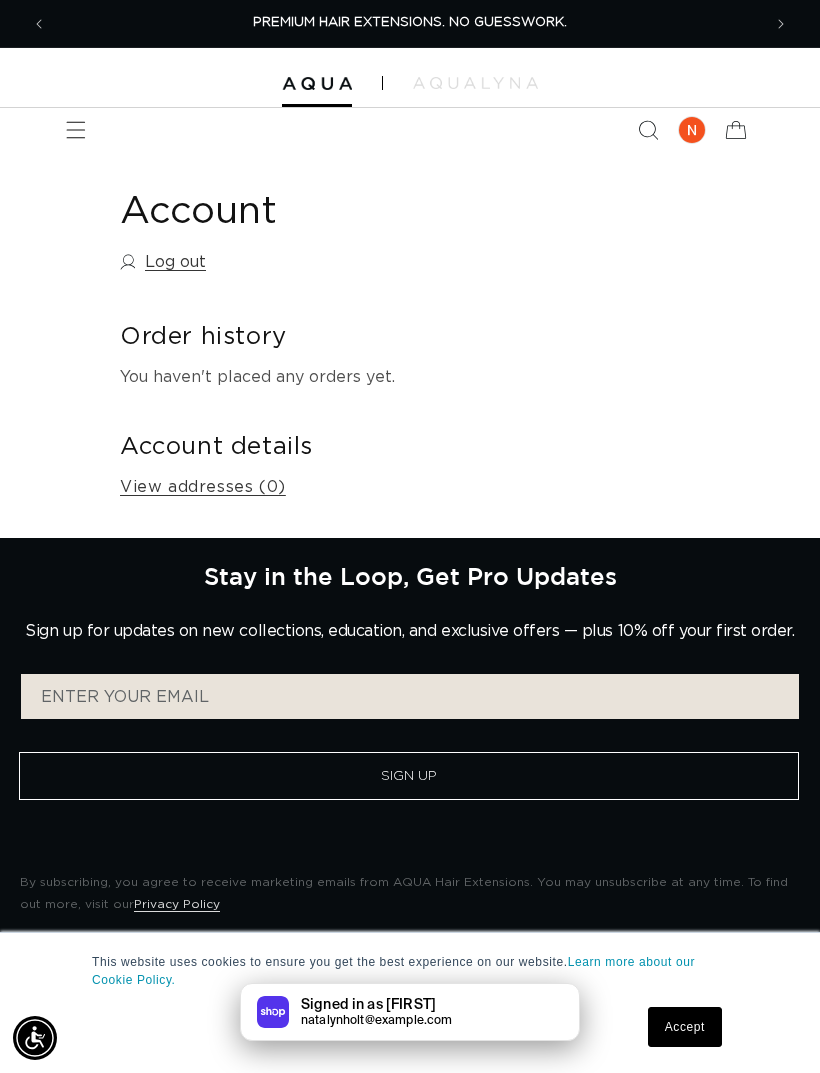 click 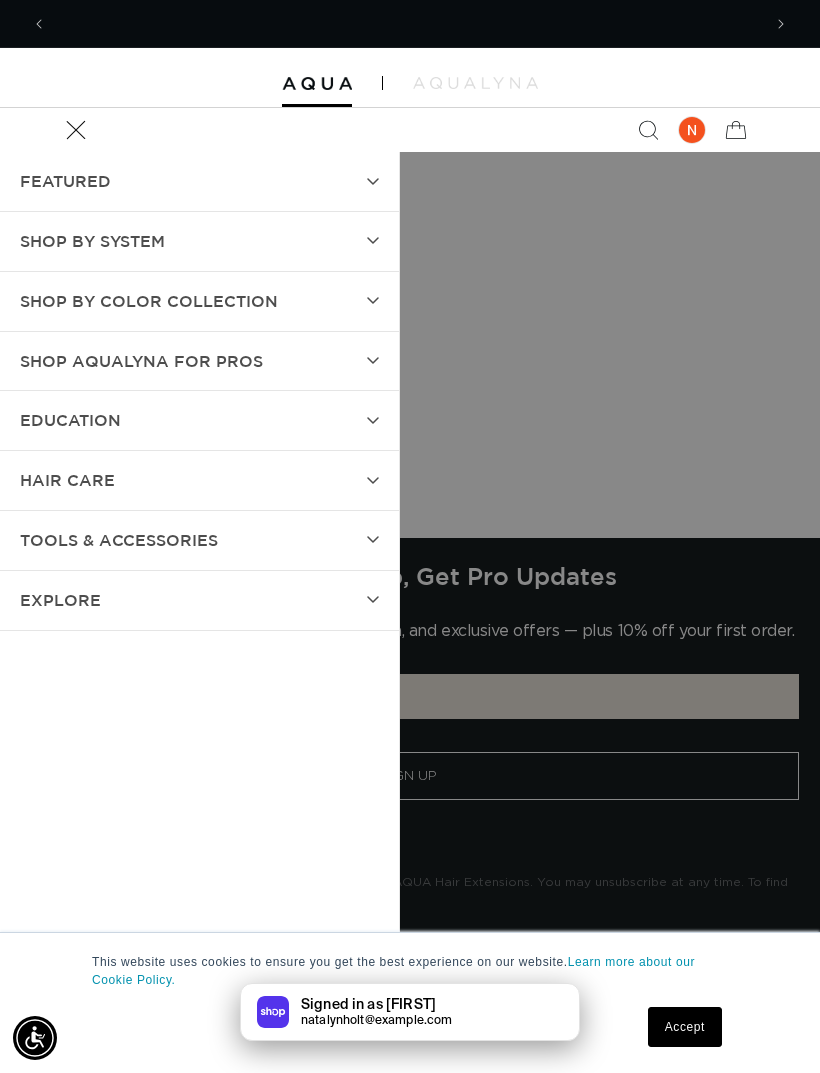 scroll, scrollTop: 0, scrollLeft: 714, axis: horizontal 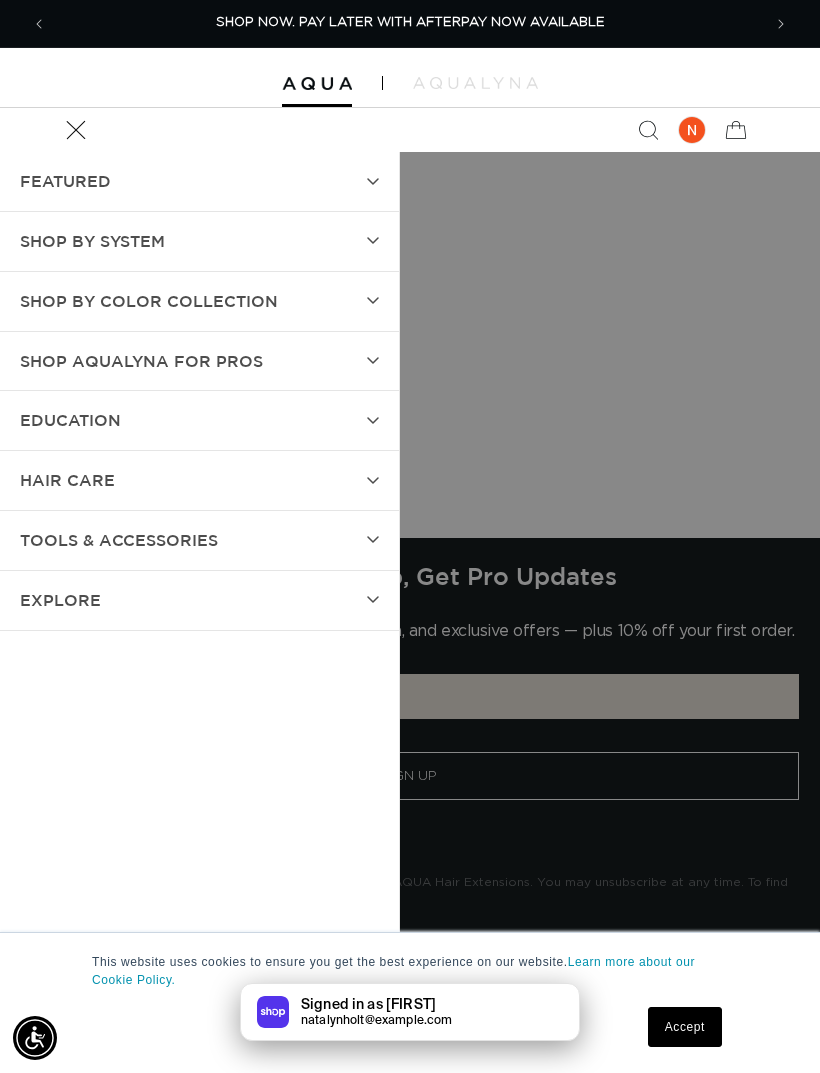 click on "SHOP BY SYSTEM" at bounding box center (92, 241) 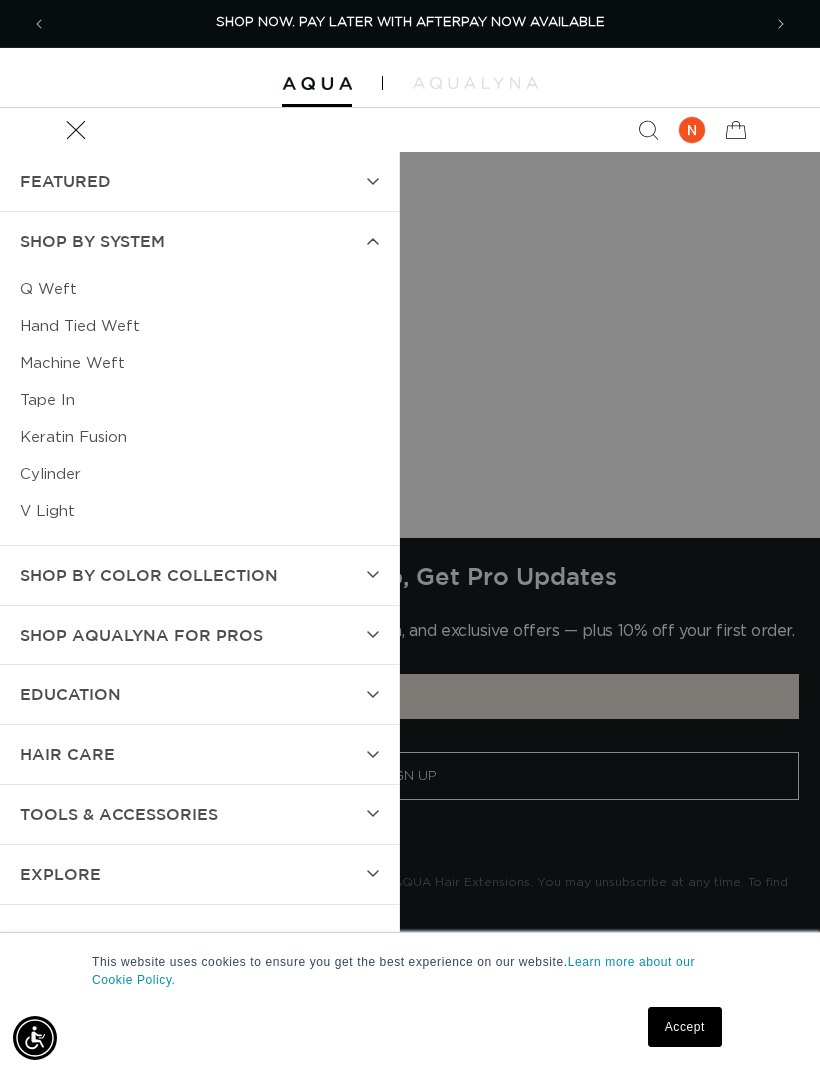 click on "Hand Tied Weft" at bounding box center (199, 326) 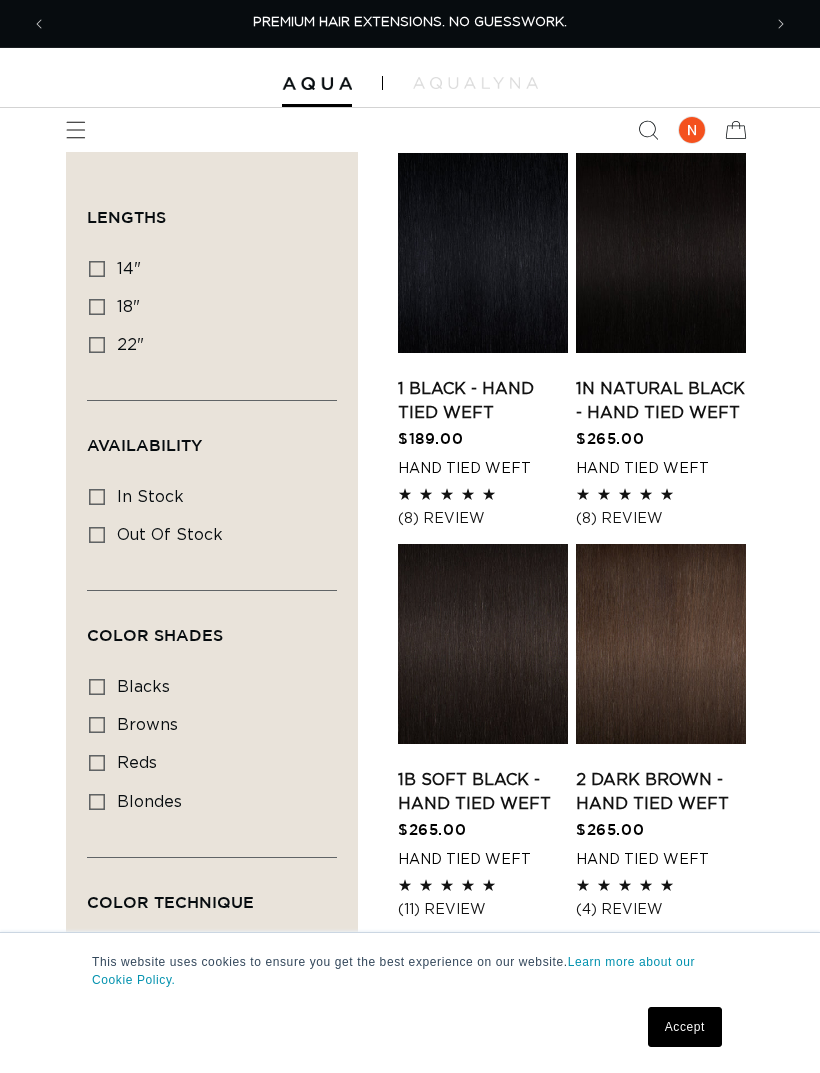 scroll, scrollTop: 0, scrollLeft: 0, axis: both 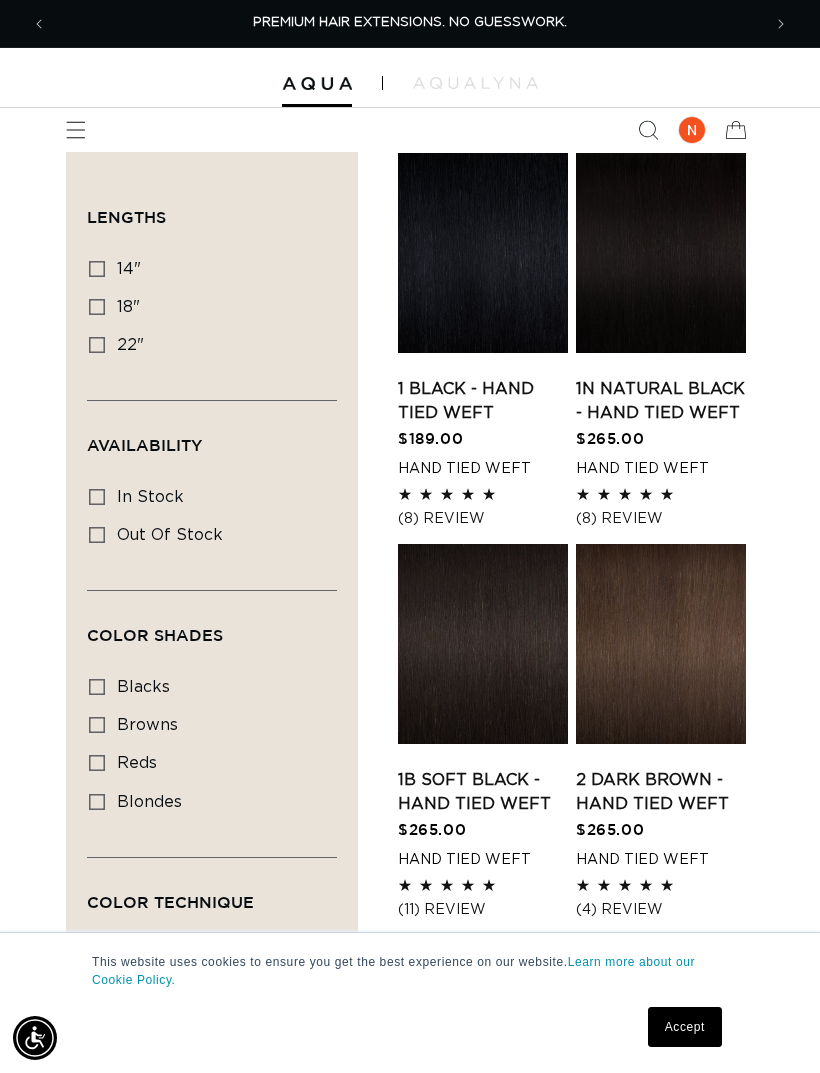 click on "Filter:
Lengths
(0)
Lengths
14"
14" (11 products)
18"
18" (35 products)
22"
Availability" at bounding box center [212, 699] 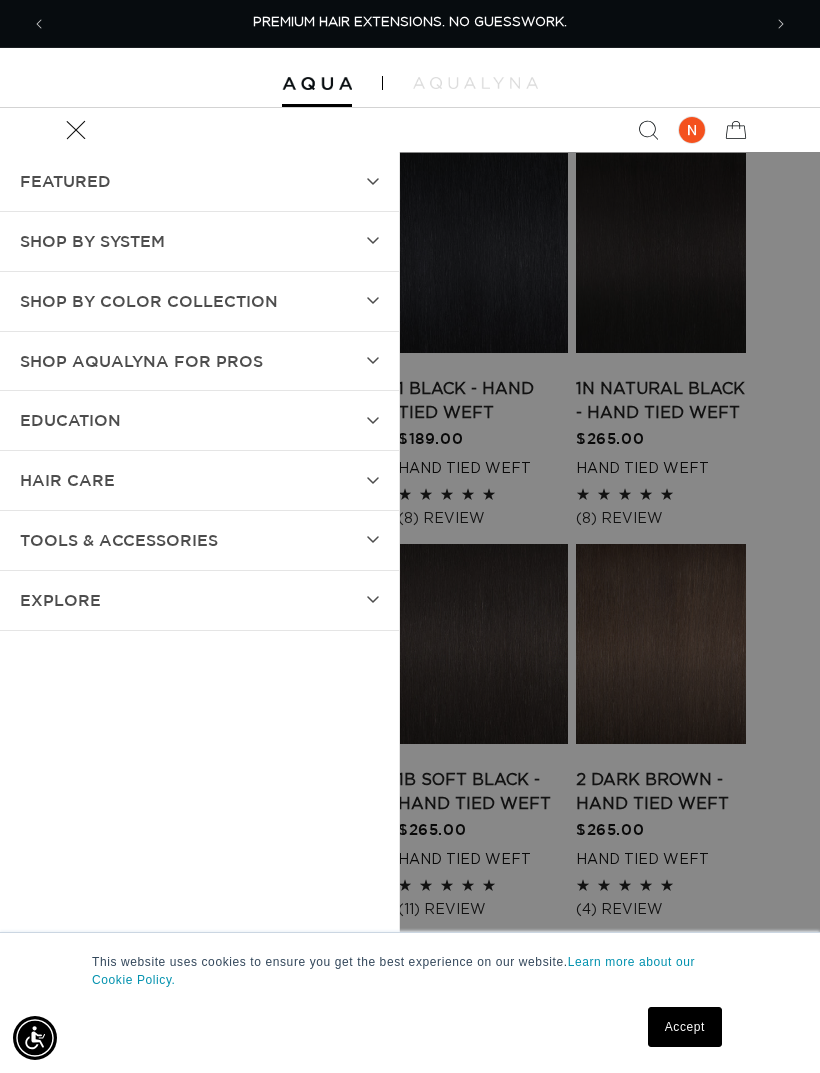 click on "SHOP BY SYSTEM" at bounding box center (92, 241) 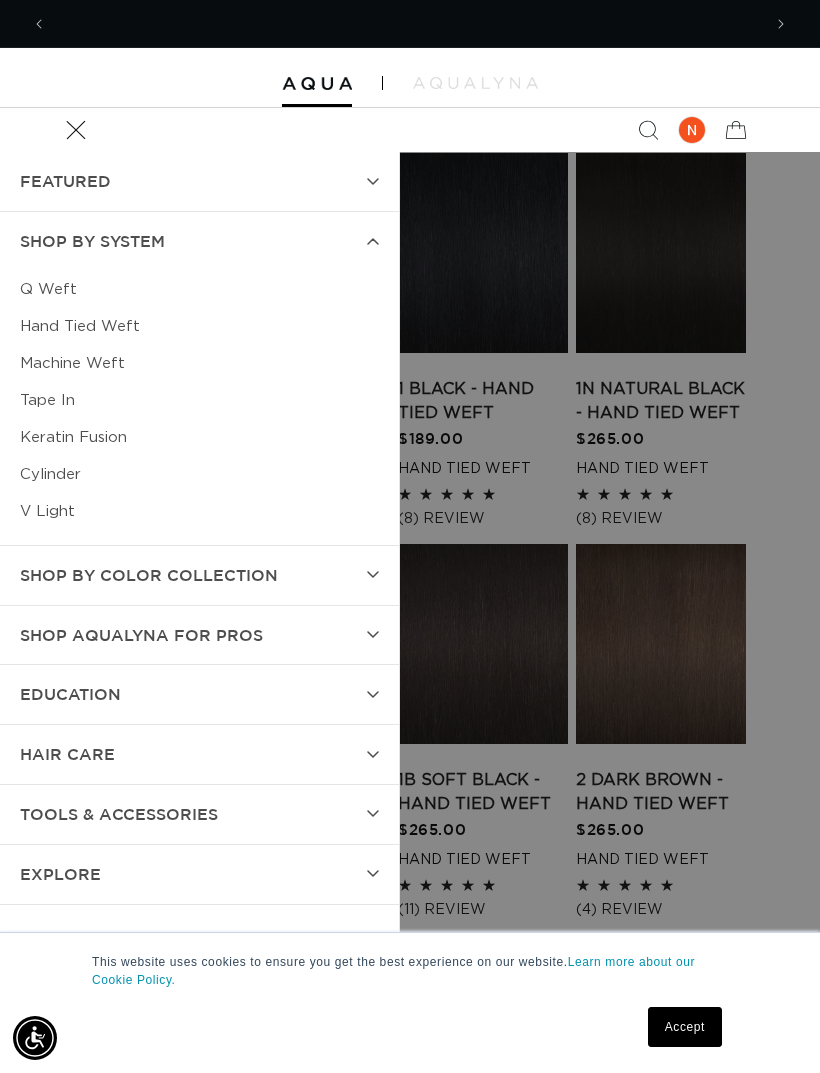 scroll, scrollTop: 0, scrollLeft: 714, axis: horizontal 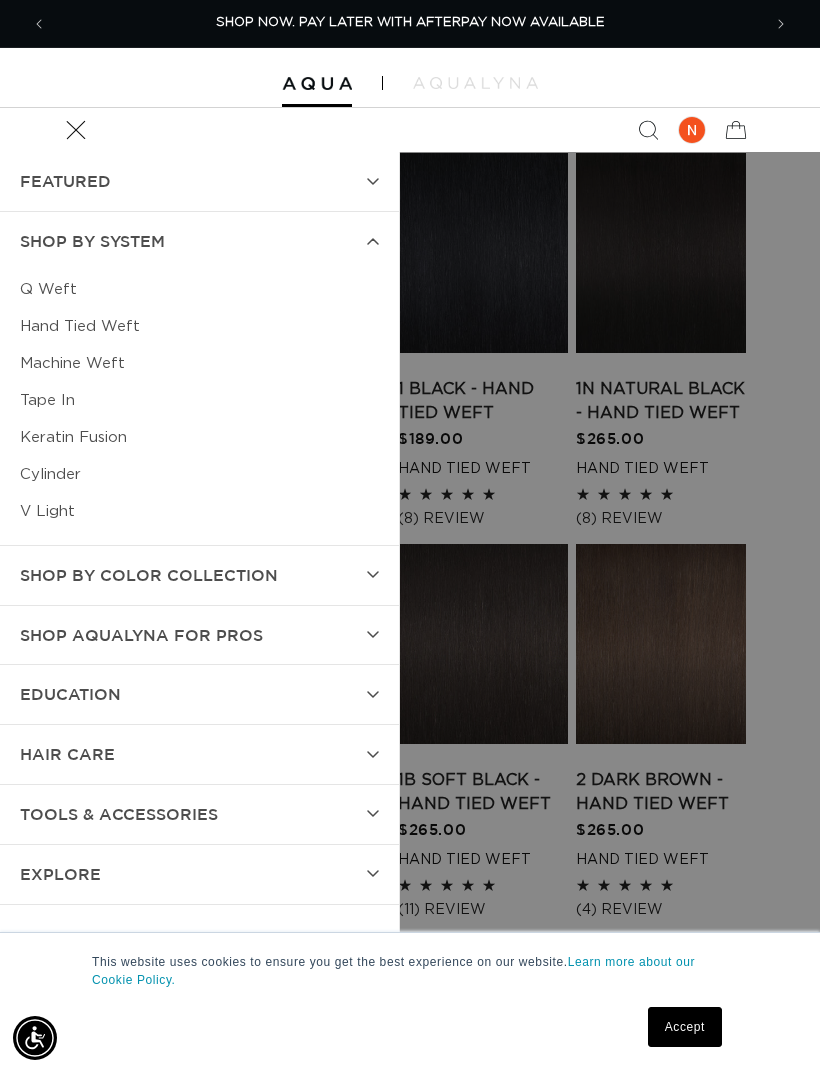 click on "Keratin Fusion" at bounding box center [199, 437] 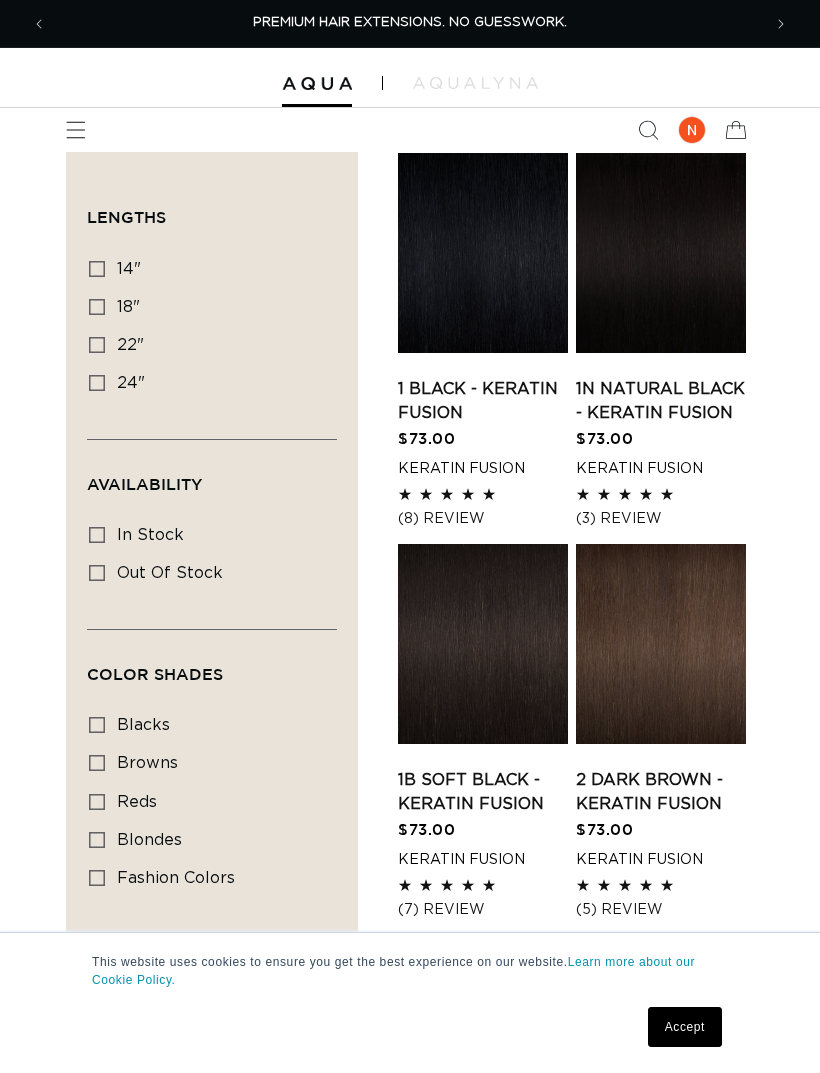 scroll, scrollTop: 0, scrollLeft: 0, axis: both 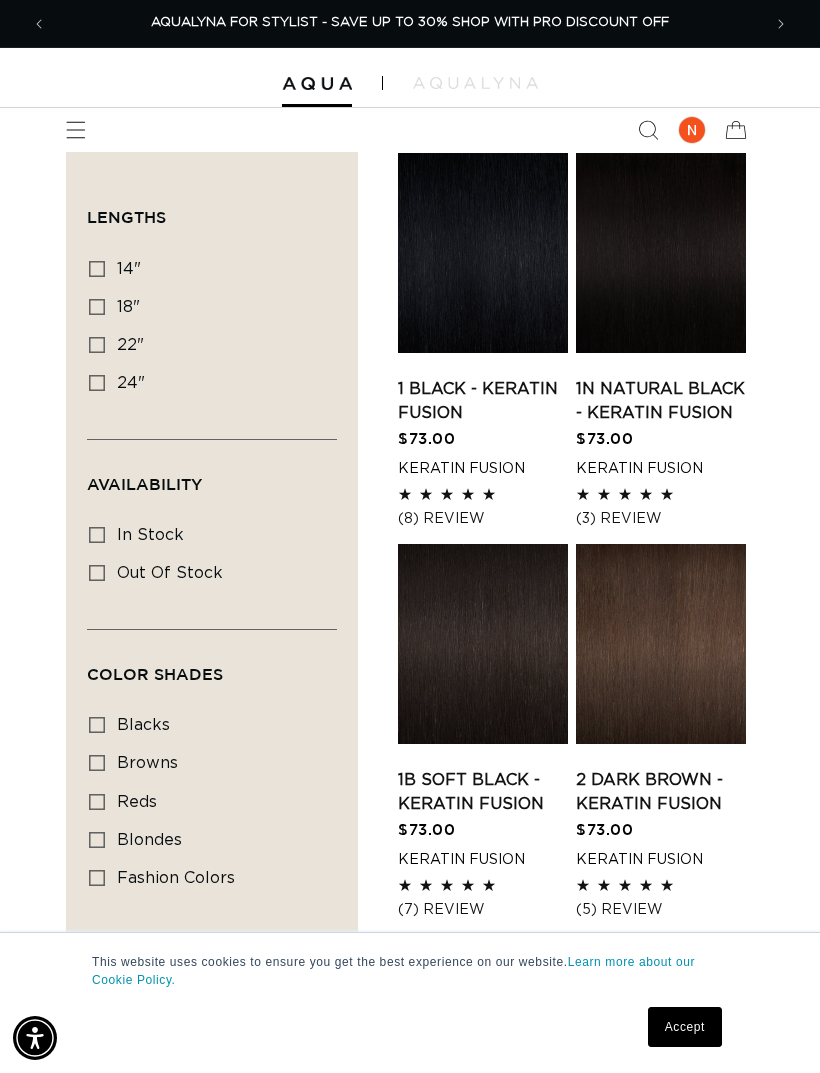 click 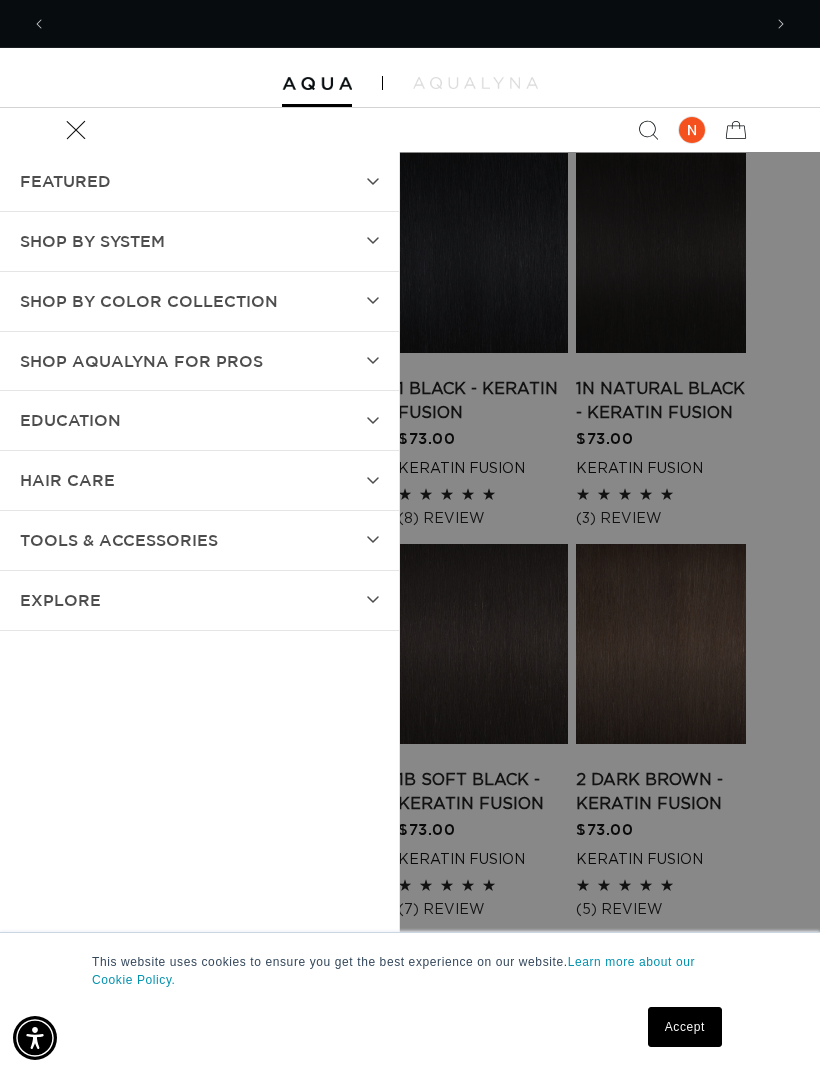 scroll, scrollTop: 0, scrollLeft: 0, axis: both 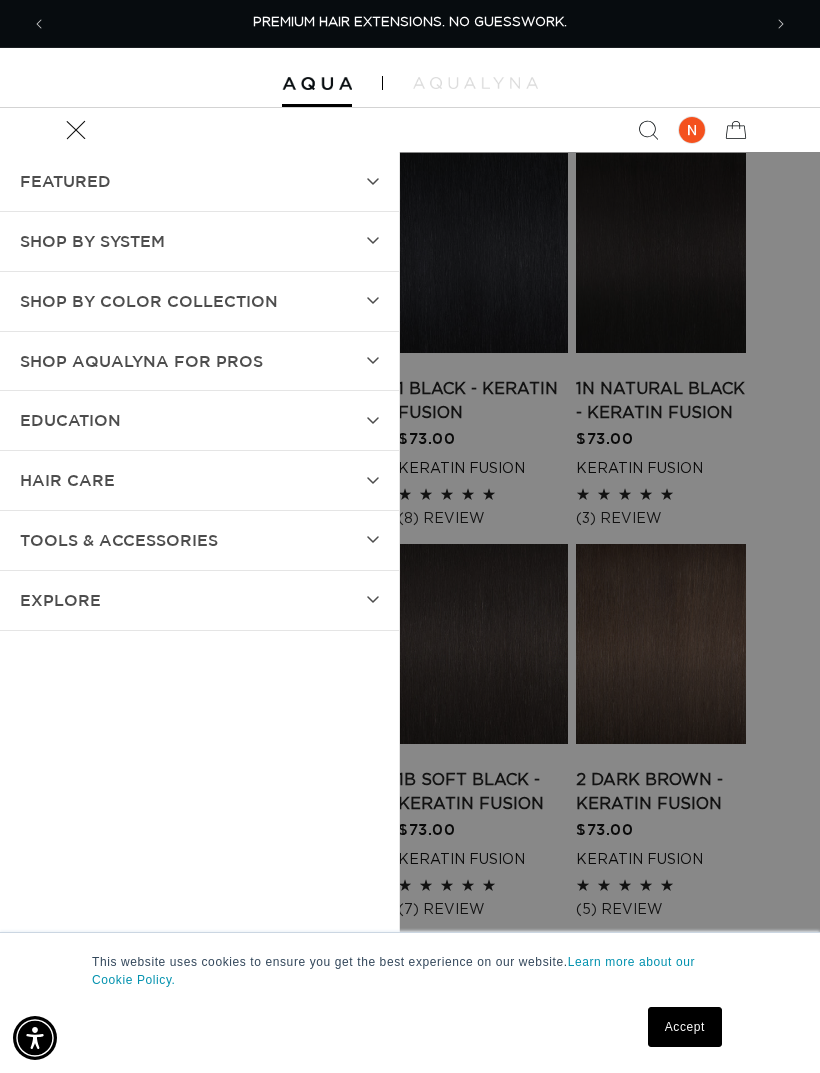 click on "TOOLS & ACCESSORIES" at bounding box center [119, 540] 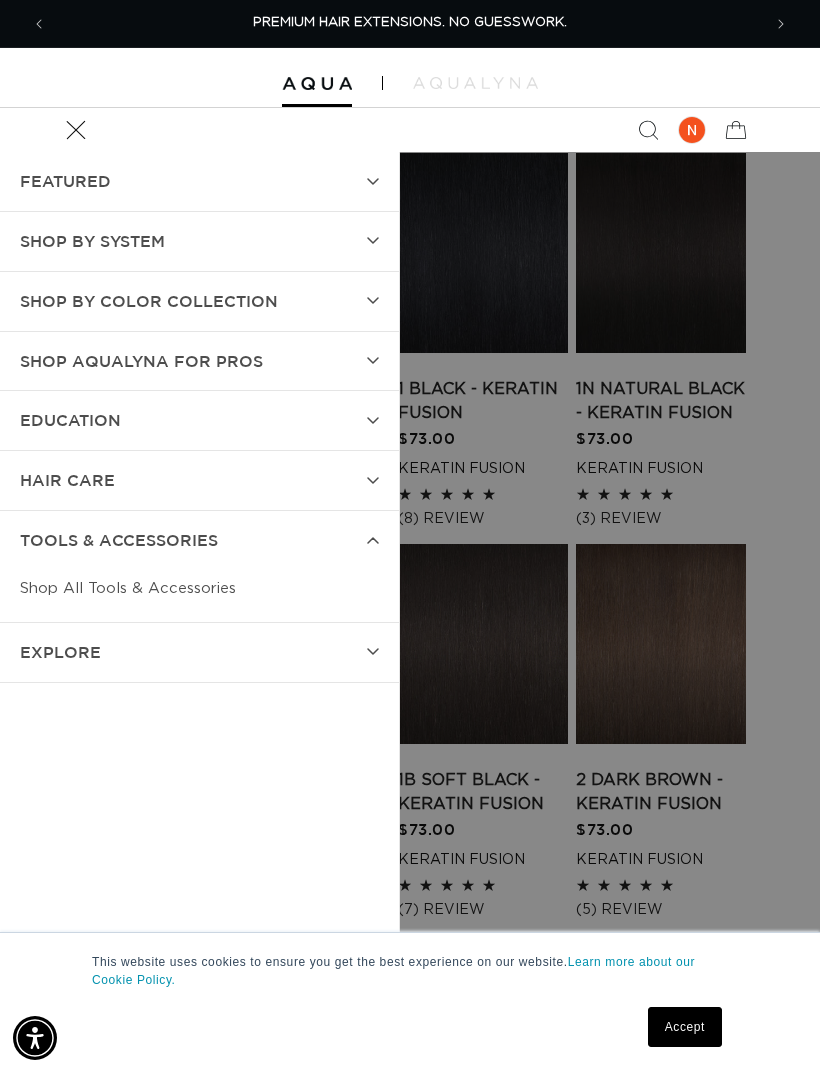 click on "Shop All Tools & Accessories" at bounding box center (199, 588) 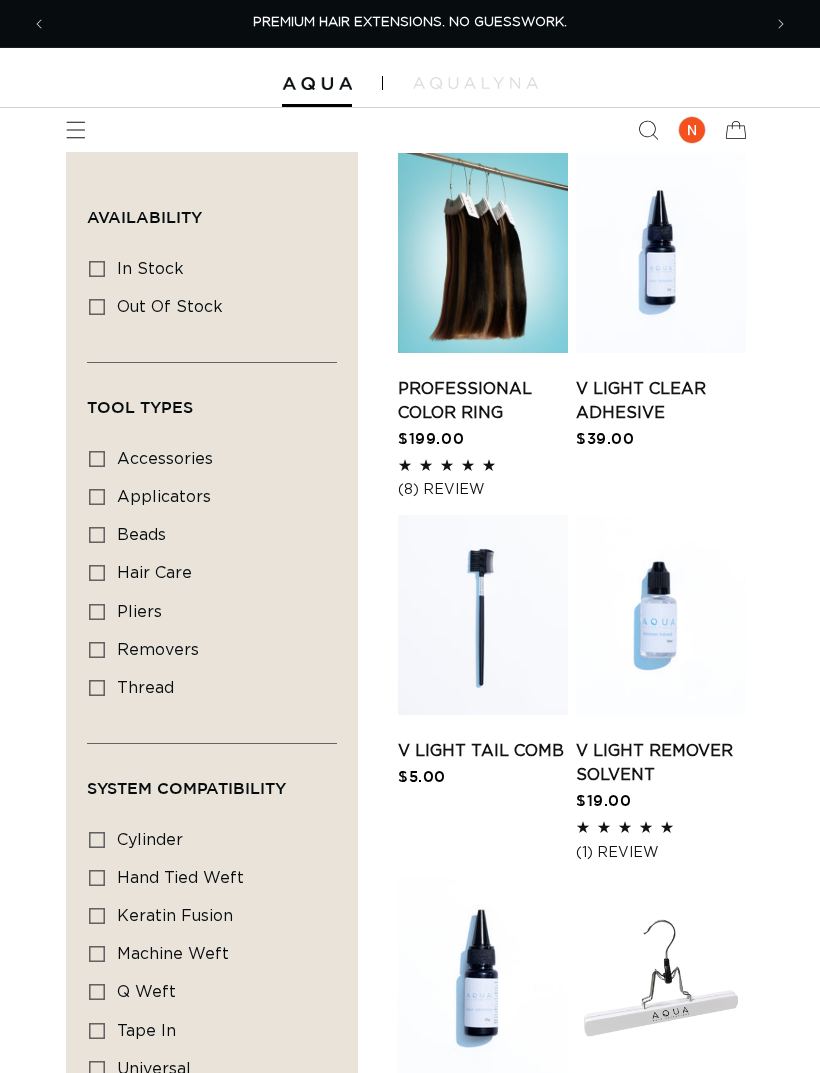 scroll, scrollTop: 0, scrollLeft: 0, axis: both 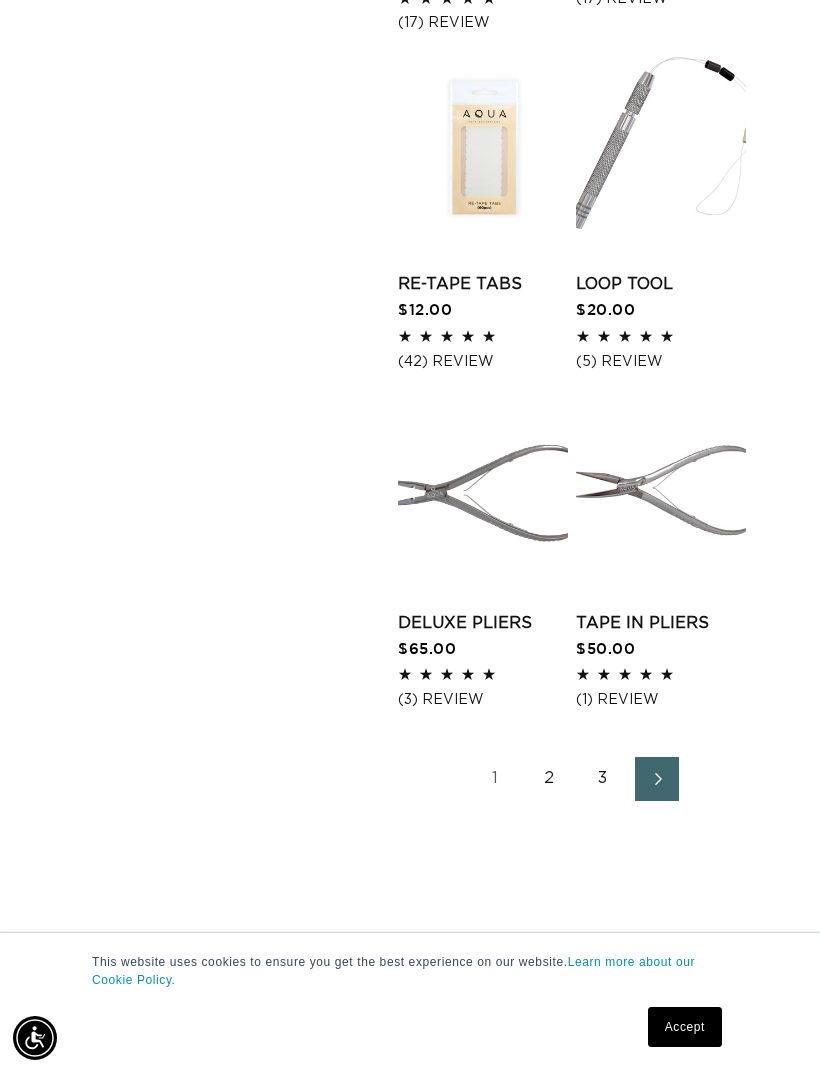 click 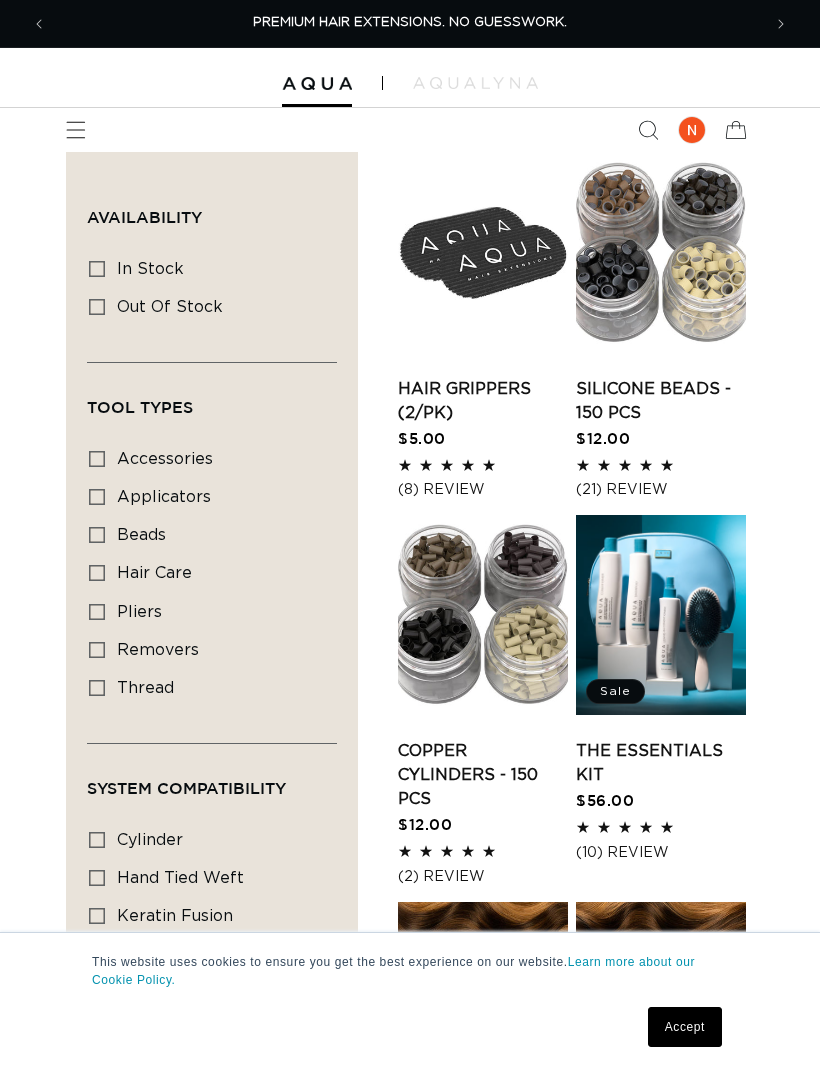 scroll, scrollTop: 0, scrollLeft: 0, axis: both 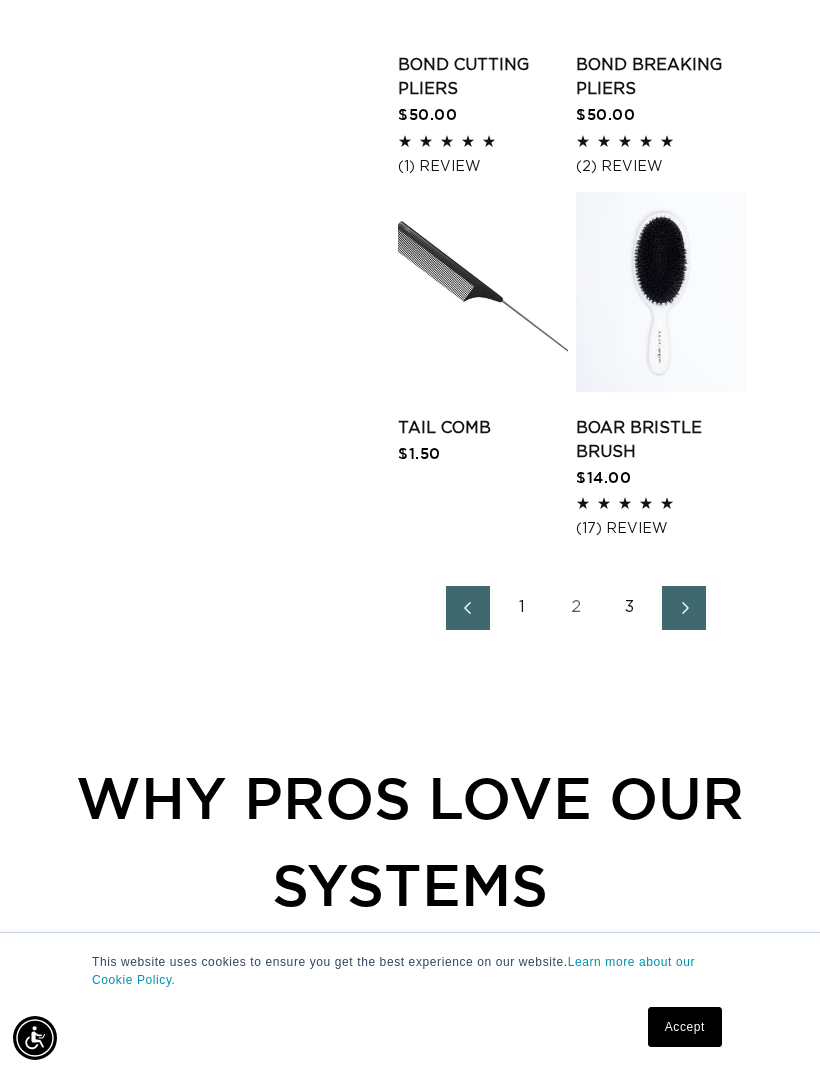 click on "3" at bounding box center (630, 608) 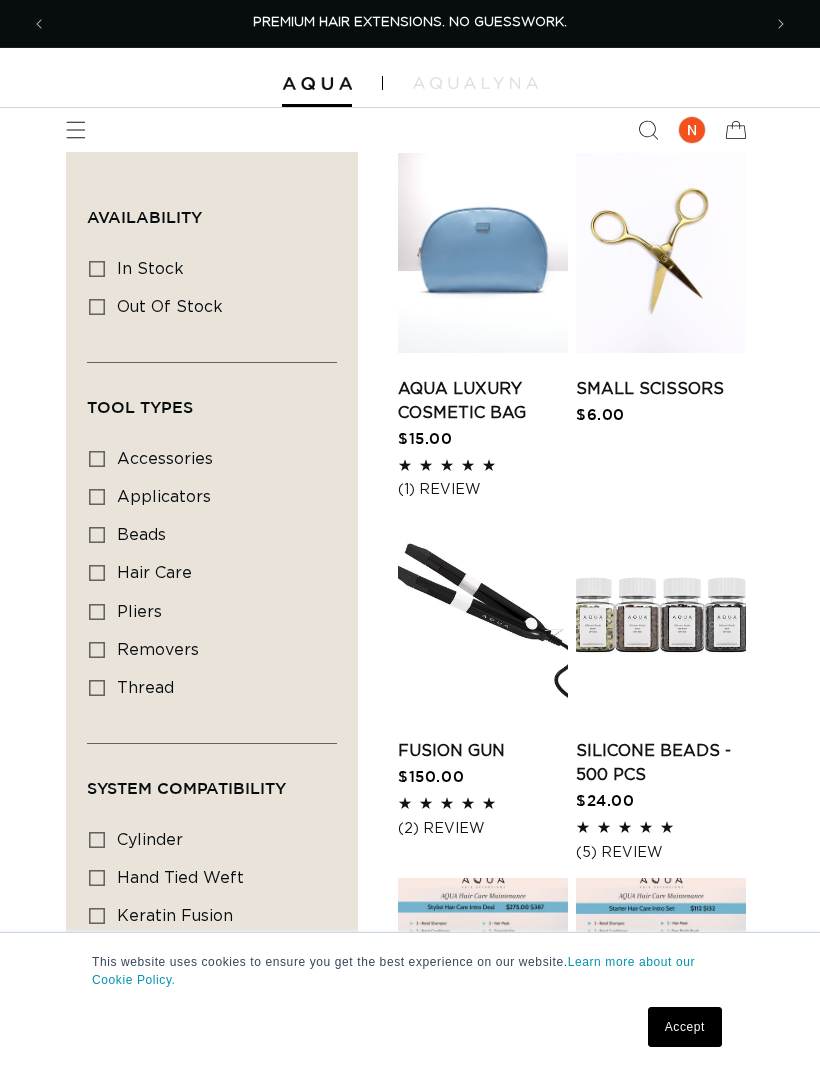 scroll, scrollTop: 0, scrollLeft: 0, axis: both 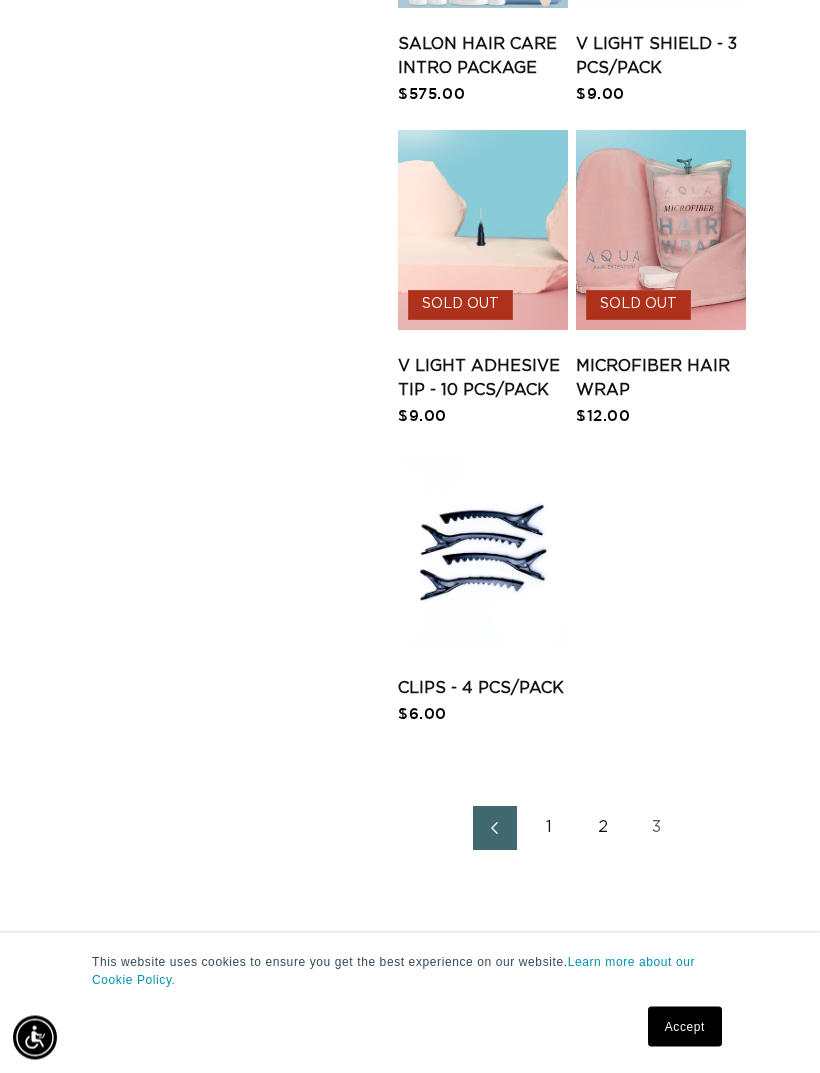 click on "1" at bounding box center (549, 829) 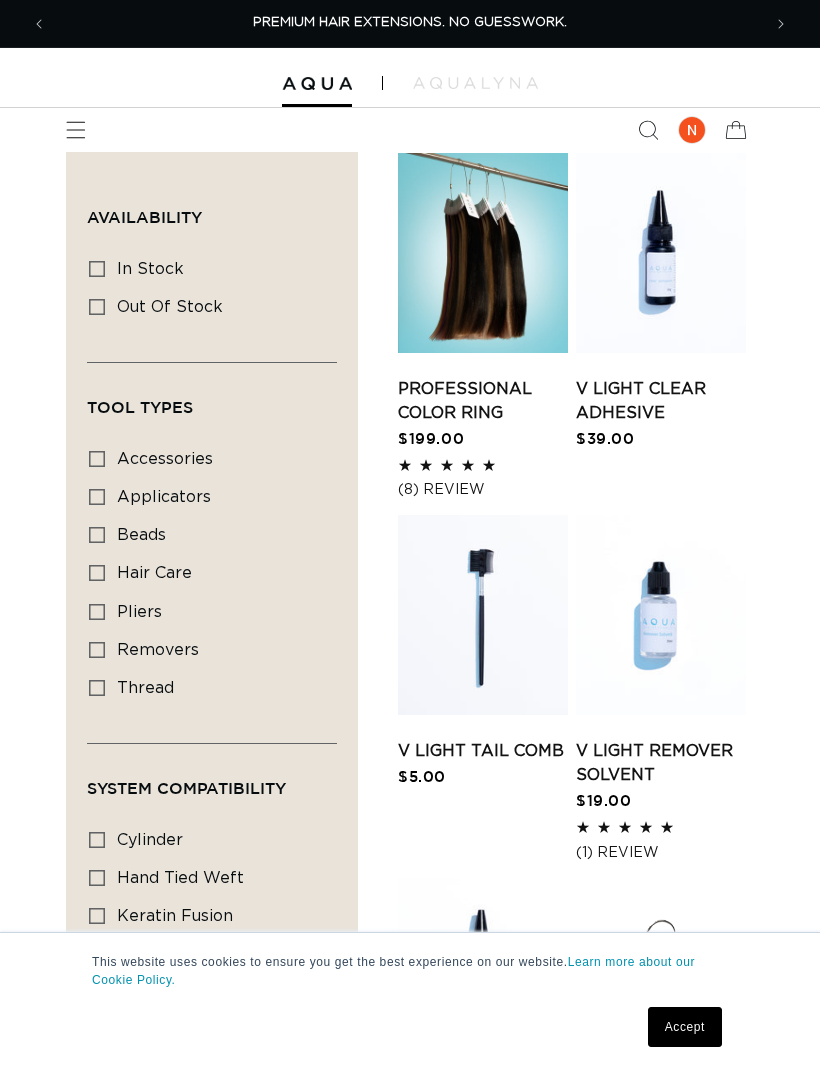 scroll, scrollTop: 0, scrollLeft: 0, axis: both 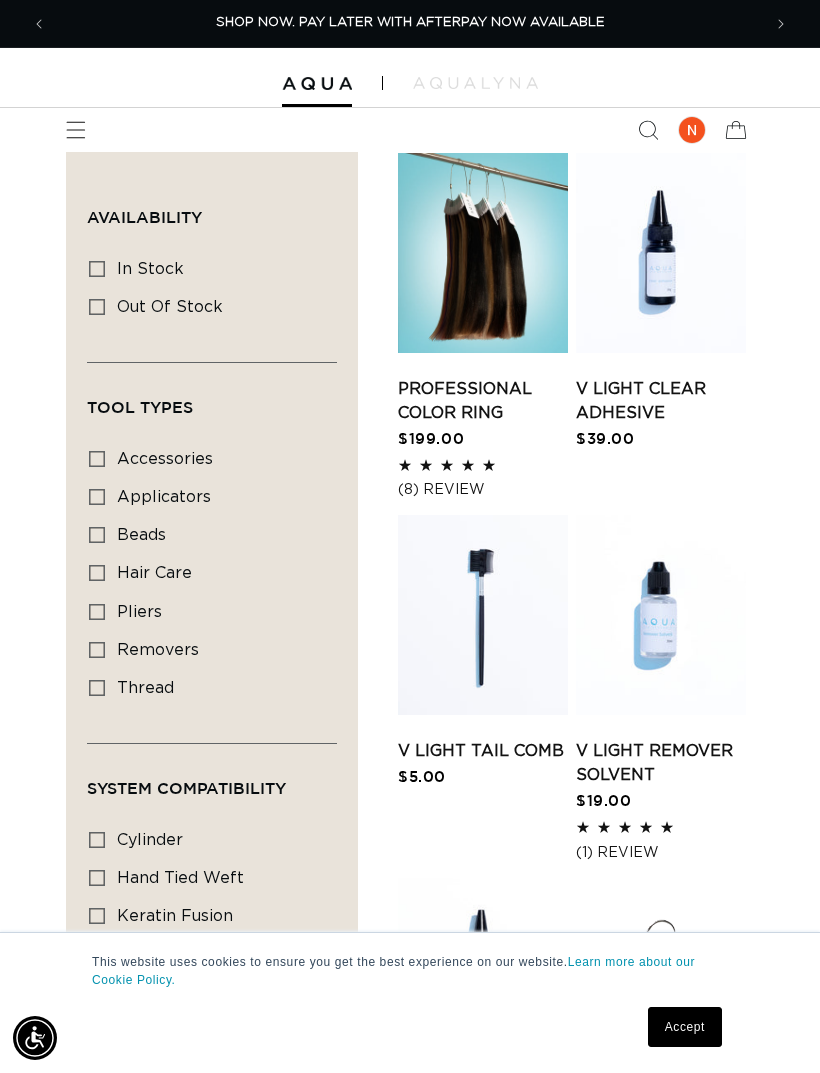 click 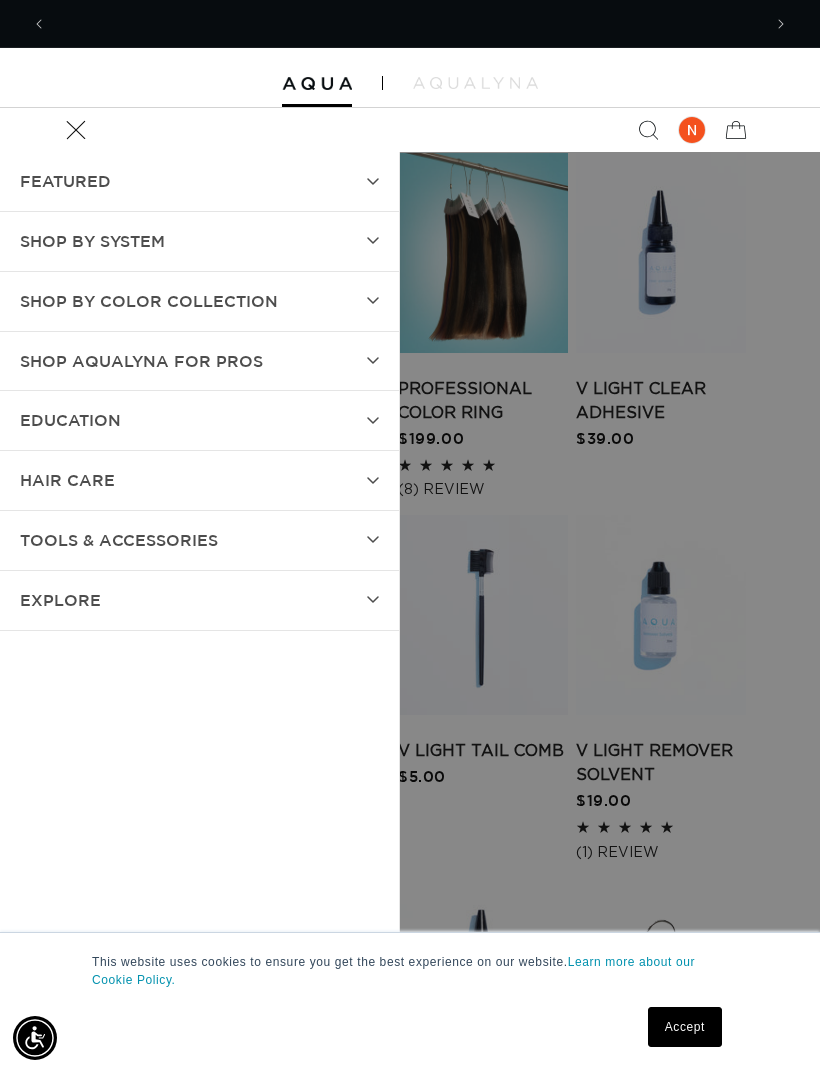 scroll, scrollTop: 0, scrollLeft: 1428, axis: horizontal 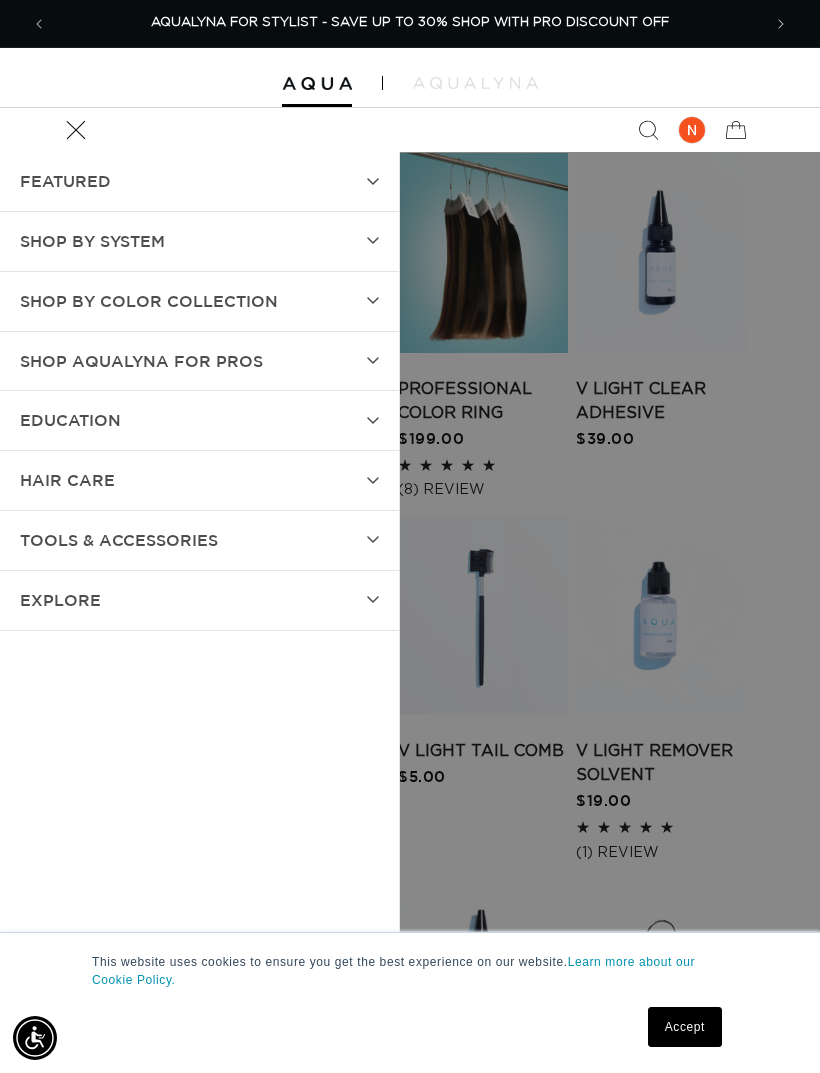 click on "EDUCATION" at bounding box center [70, 420] 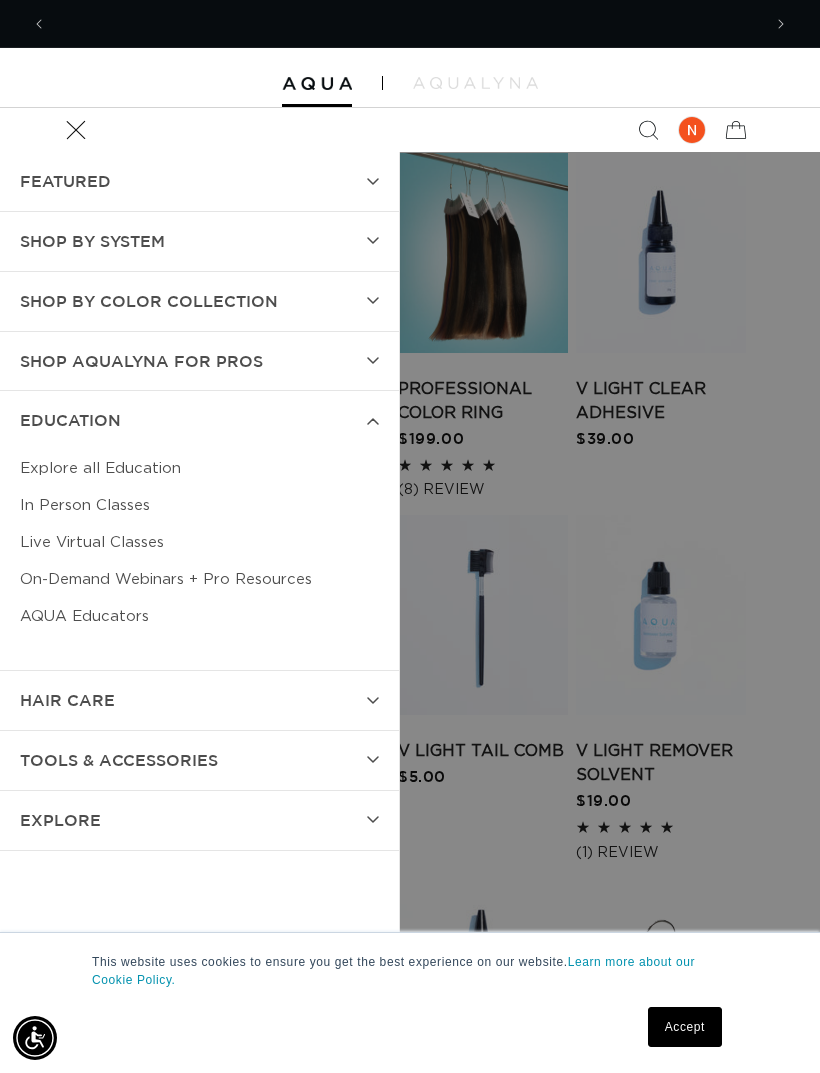 scroll, scrollTop: 0, scrollLeft: 714, axis: horizontal 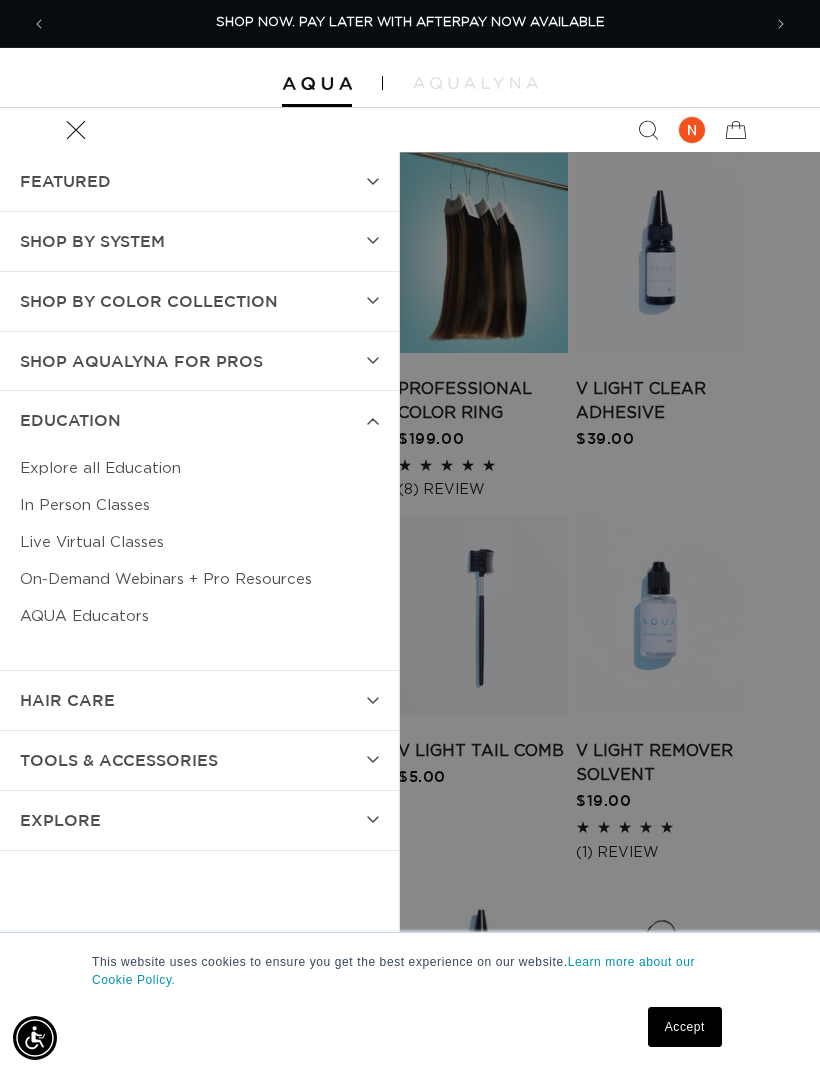 click on "EDUCATION" at bounding box center [70, 420] 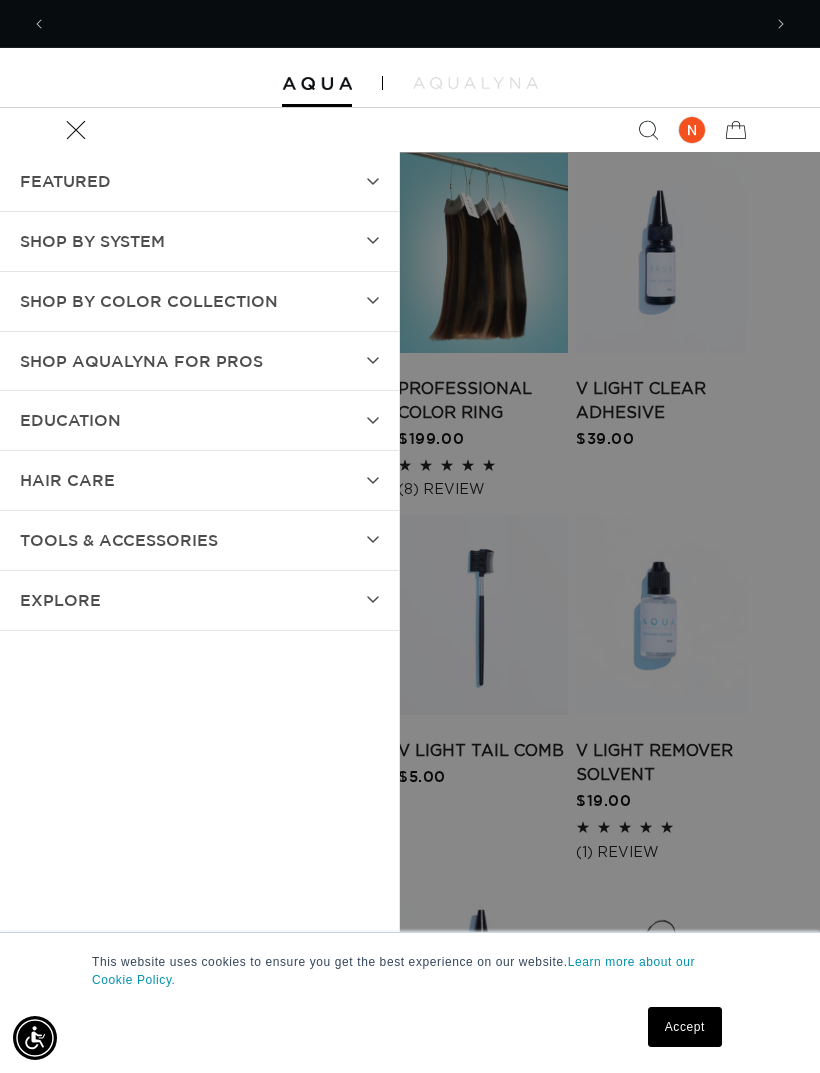 scroll 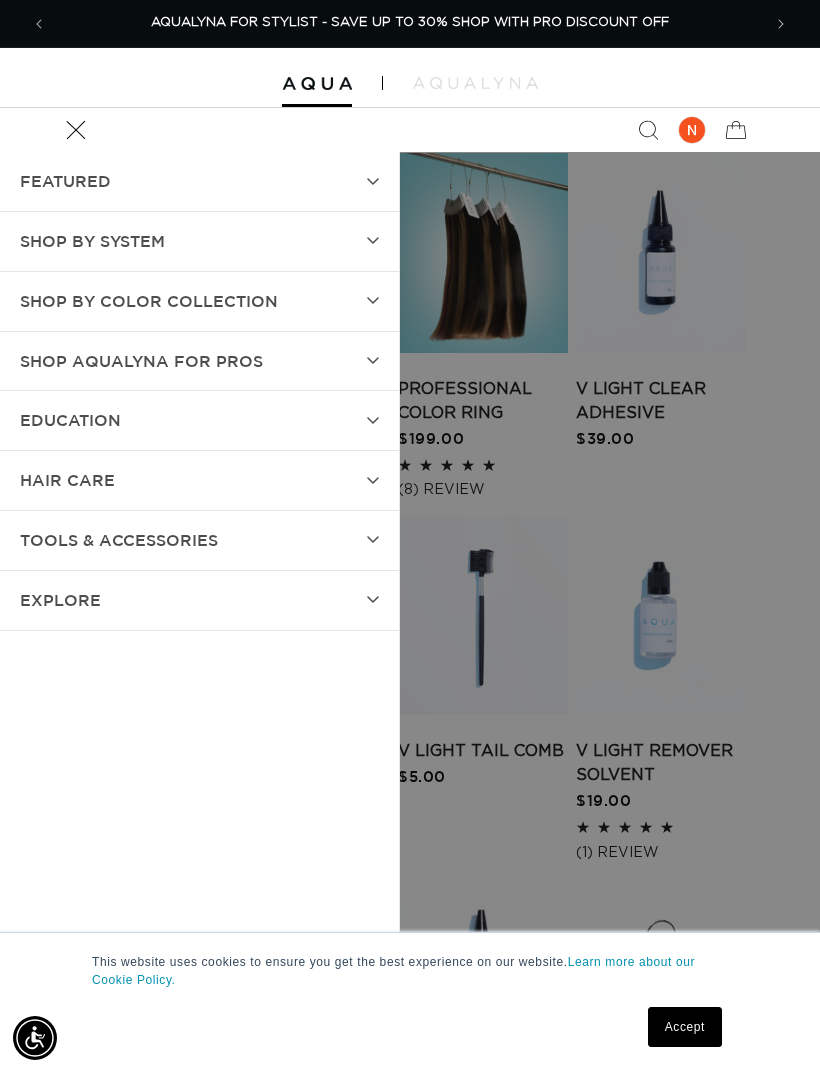 click on "Shop AquaLyna for Pros" at bounding box center [141, 361] 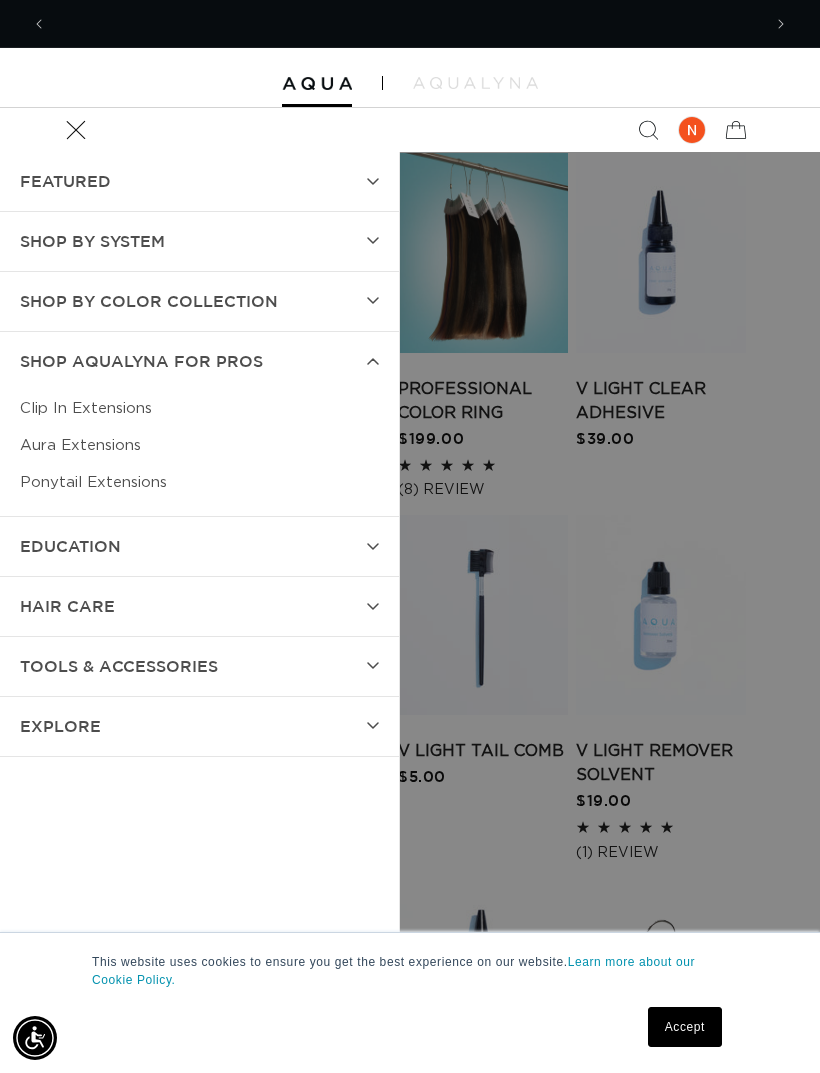 click on "Aura Extensions" at bounding box center [199, 445] 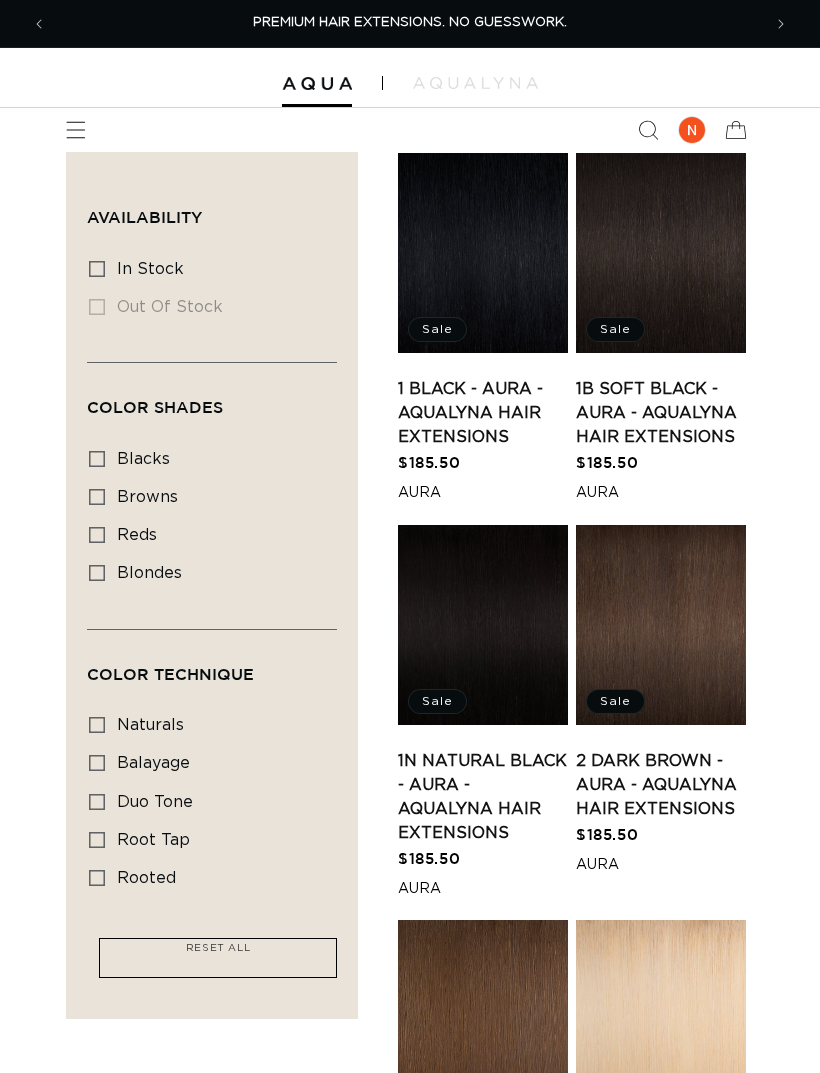 scroll, scrollTop: 0, scrollLeft: 0, axis: both 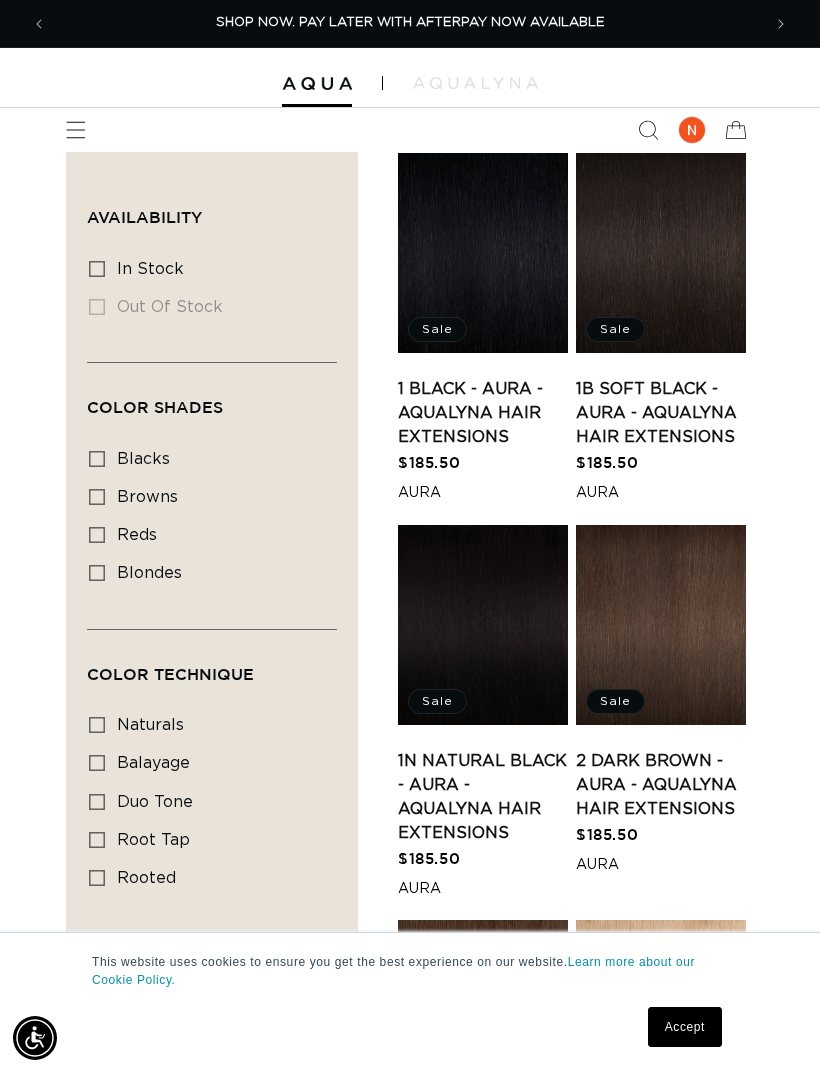 click 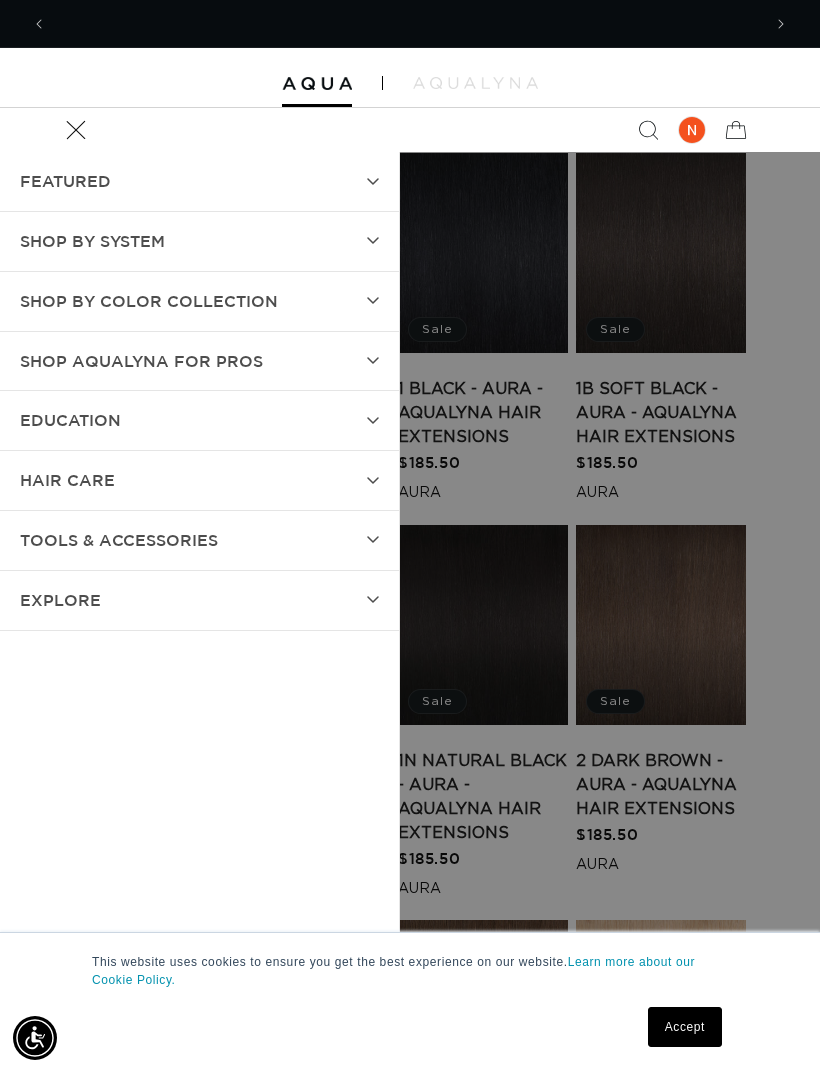 scroll, scrollTop: 0, scrollLeft: 1428, axis: horizontal 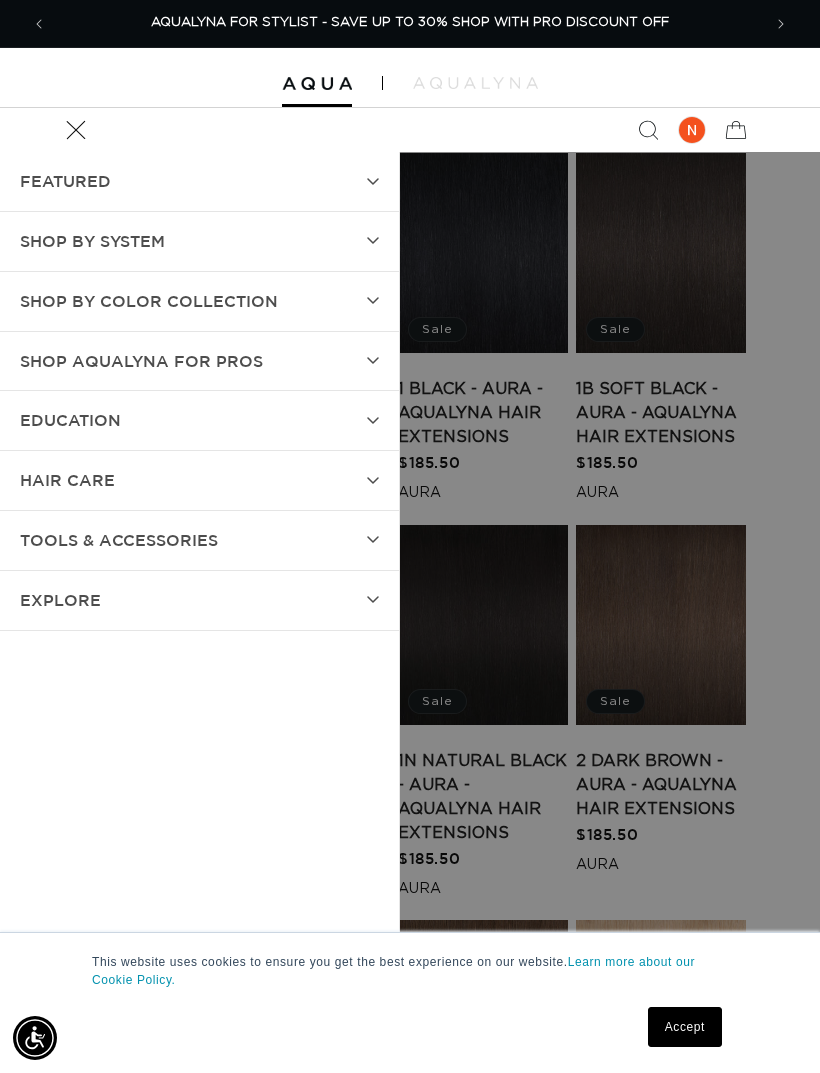 click on "Shop AquaLyna for Pros" at bounding box center (141, 361) 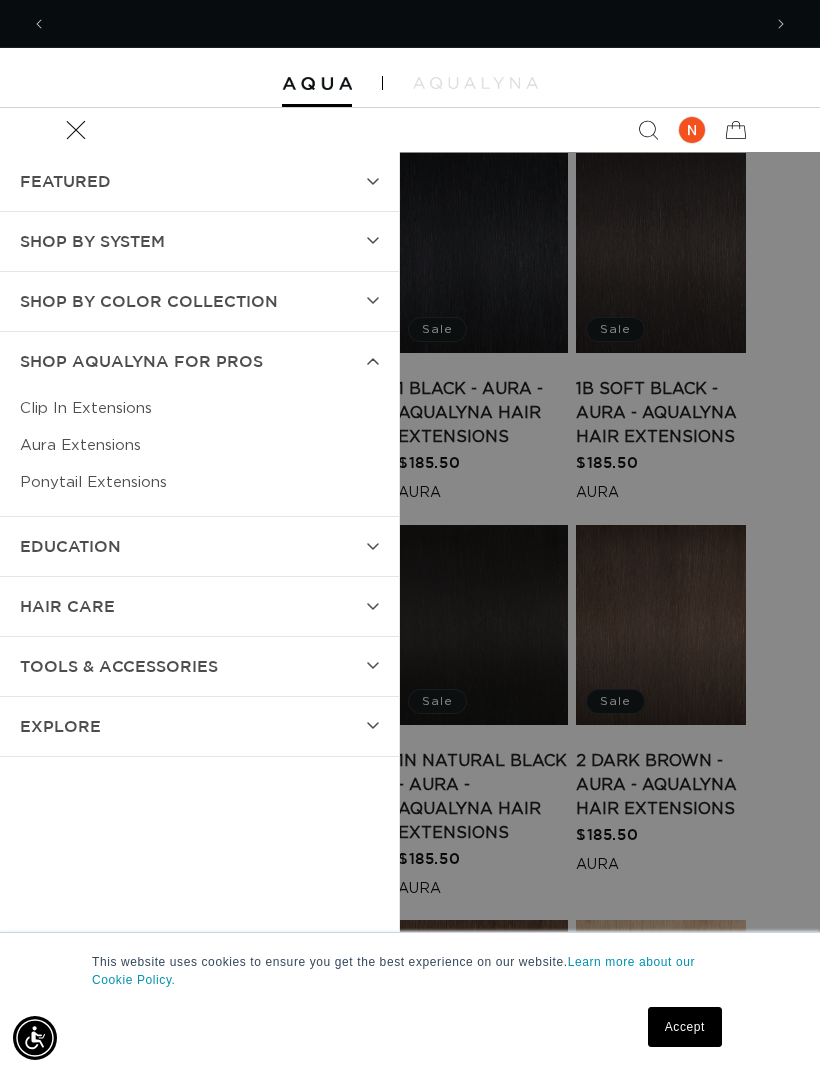 scroll, scrollTop: 0, scrollLeft: 0, axis: both 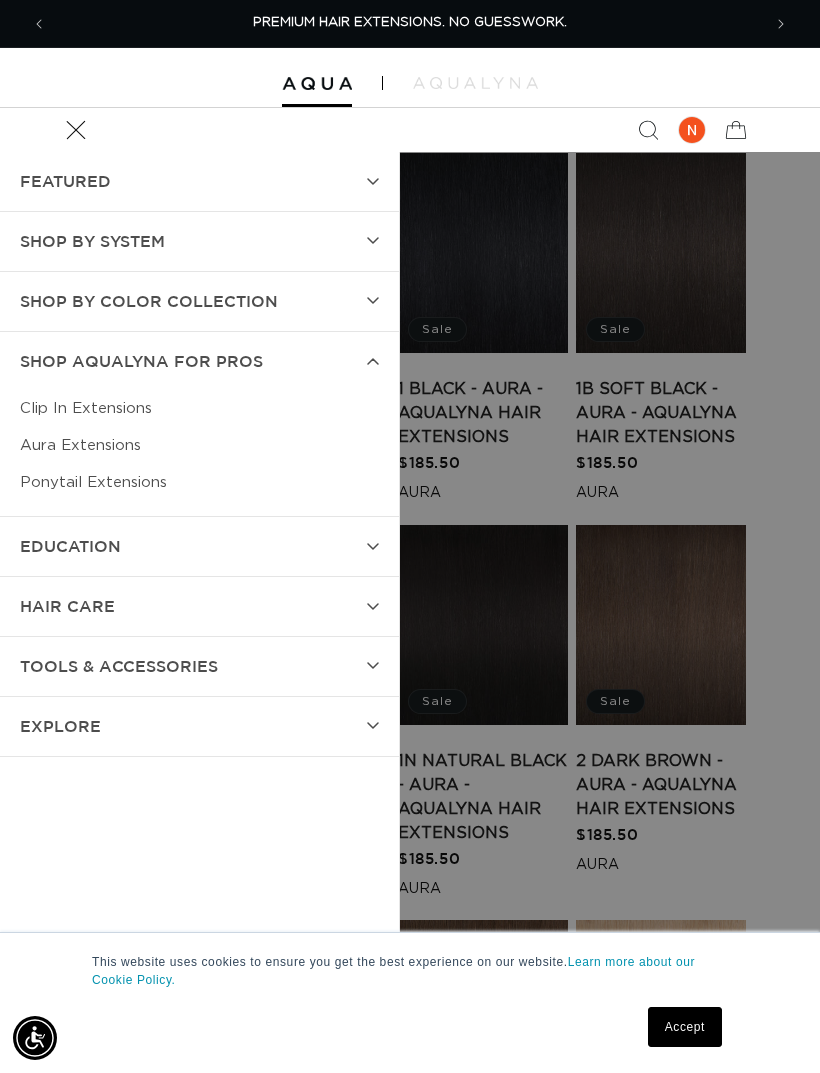 click on "Shop by Color Collection" at bounding box center (149, 301) 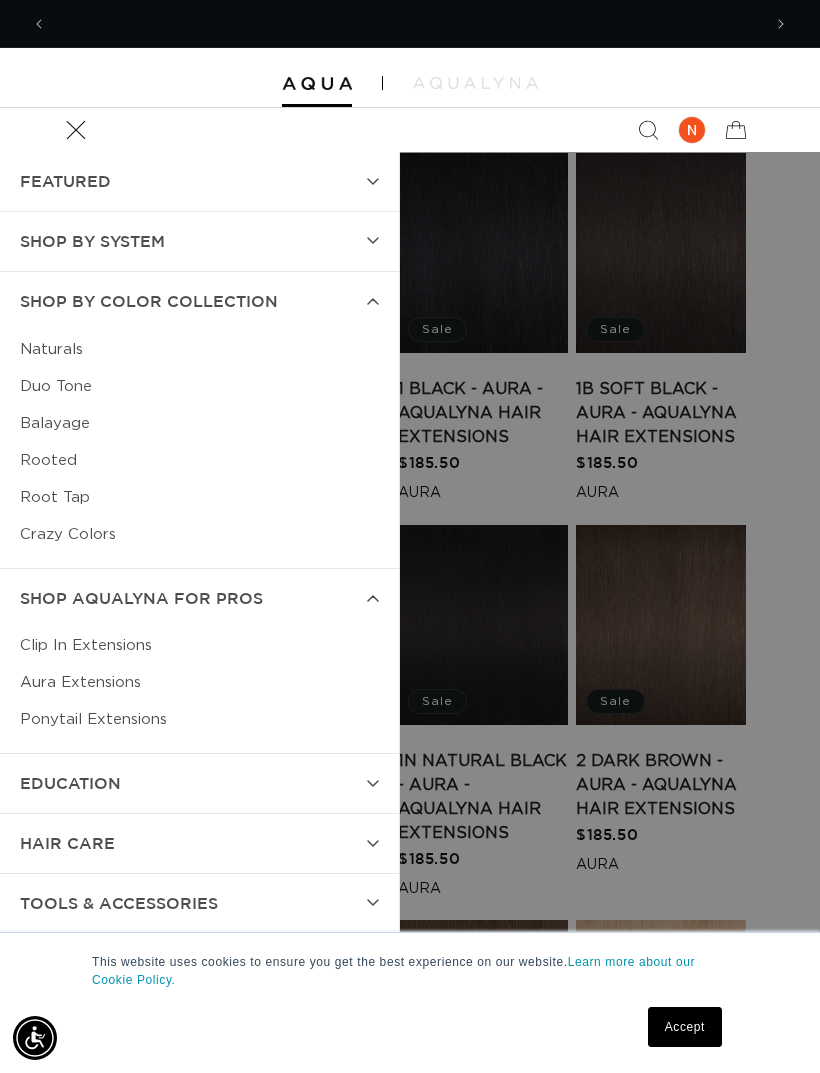 scroll, scrollTop: 0, scrollLeft: 714, axis: horizontal 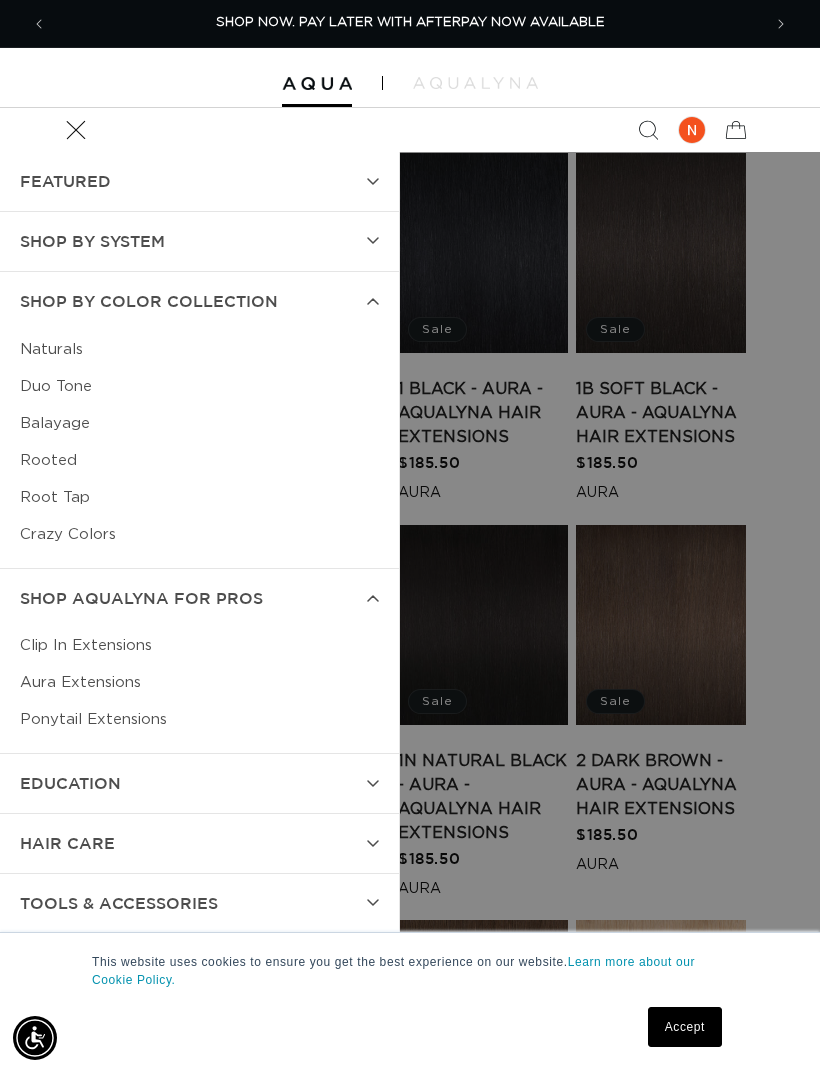 click on "FEATURED" at bounding box center (199, 181) 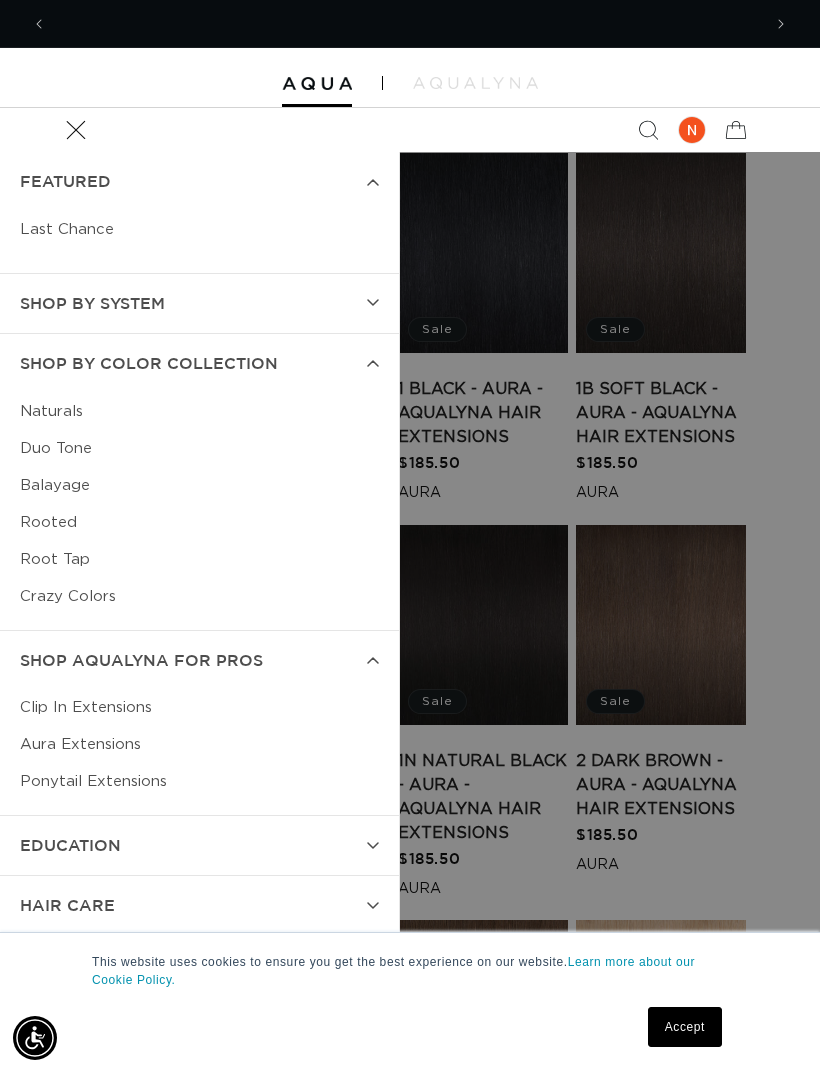 scroll, scrollTop: 0, scrollLeft: 1428, axis: horizontal 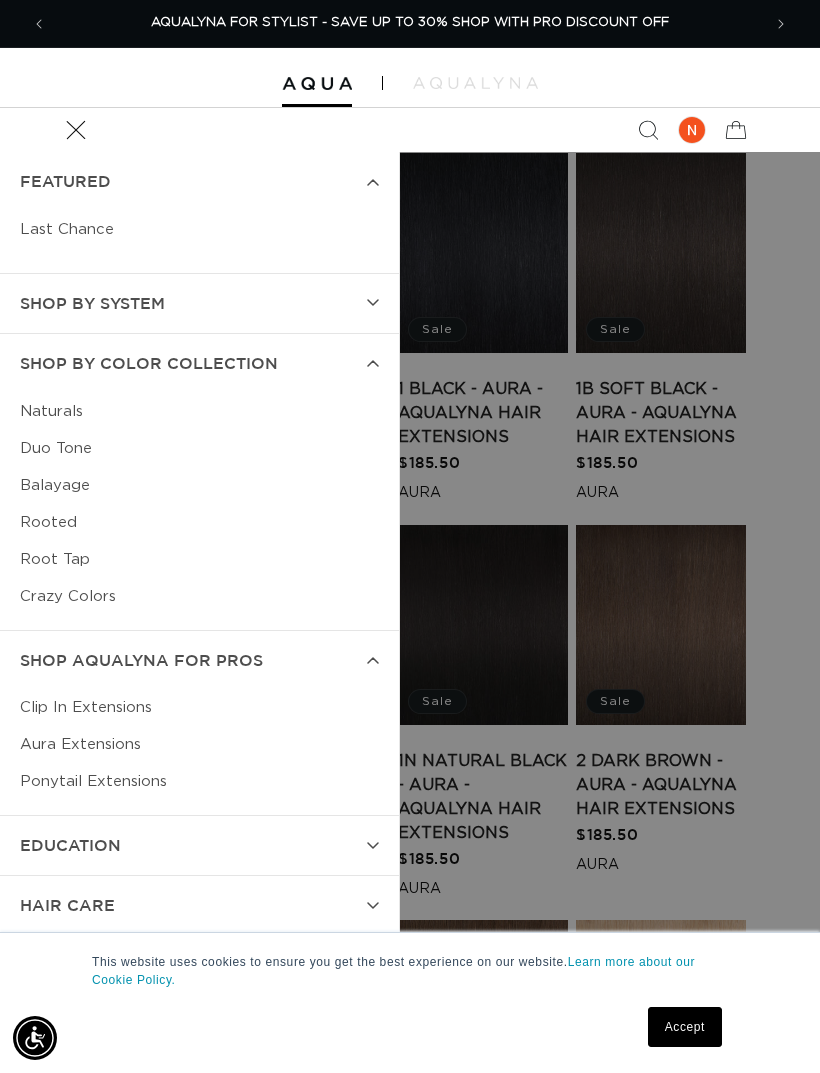click on "Last Chance" at bounding box center (199, 229) 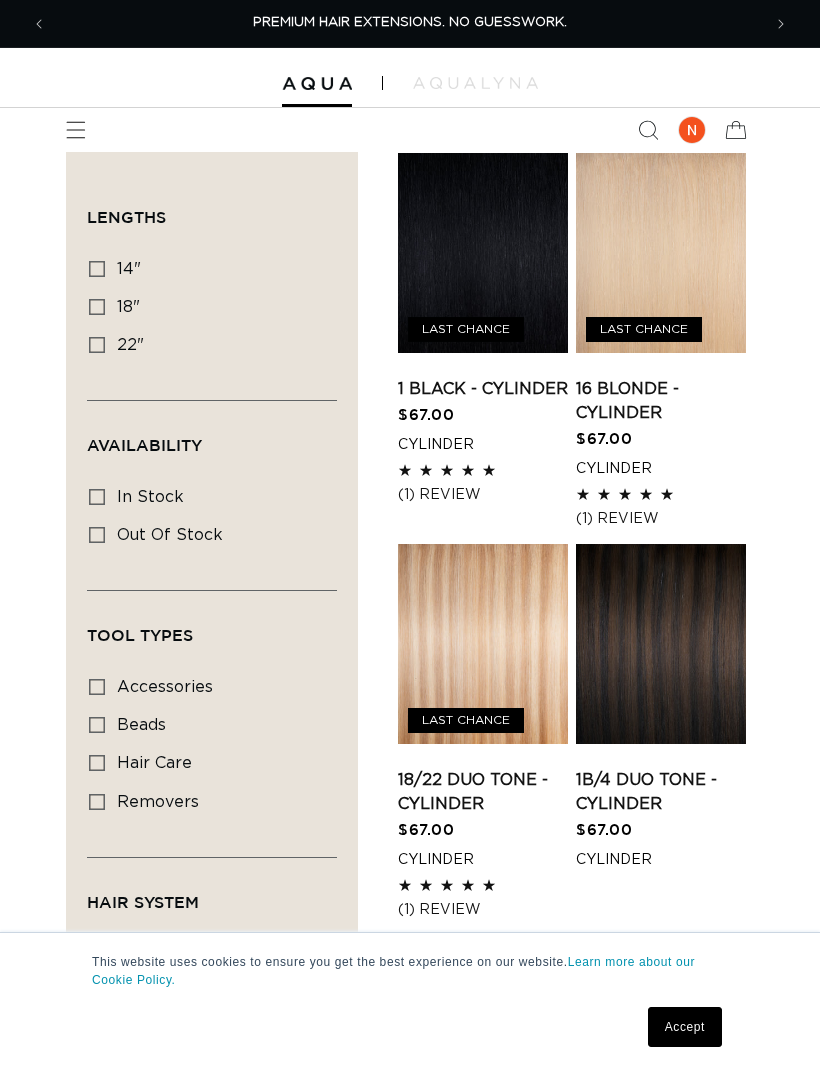 scroll, scrollTop: 0, scrollLeft: 0, axis: both 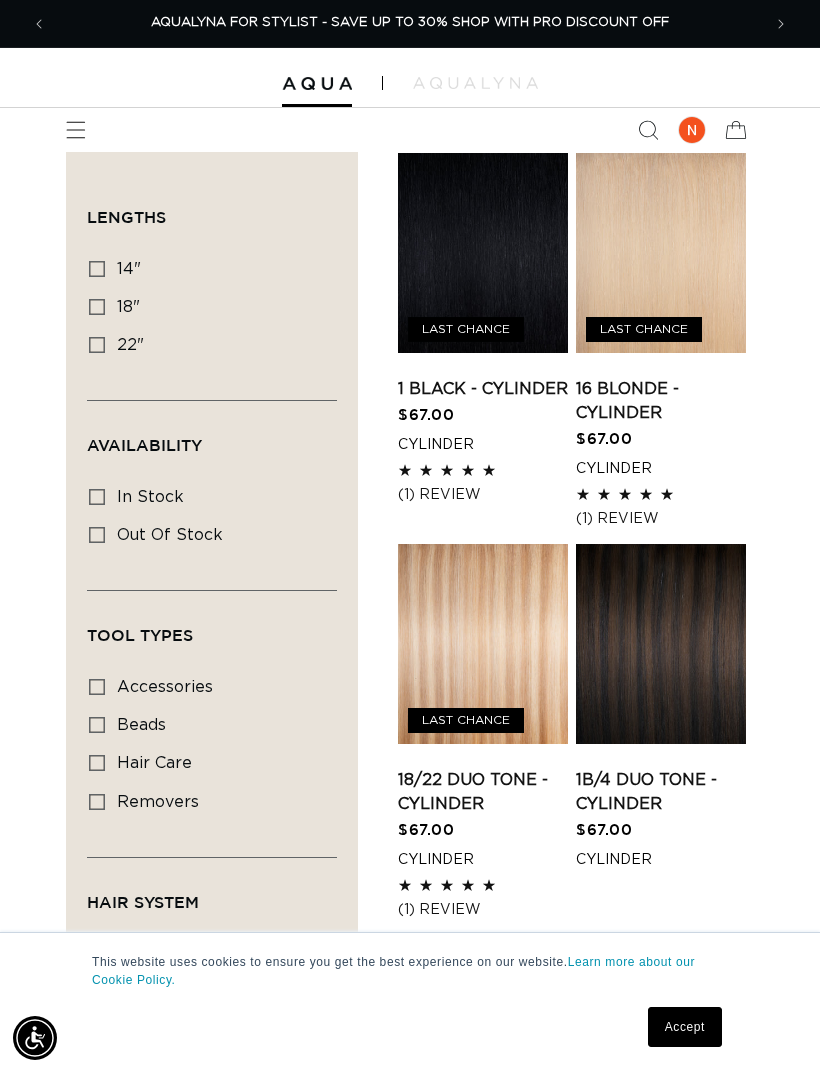 click on "16 Blonde - Cylinder" at bounding box center [661, 401] 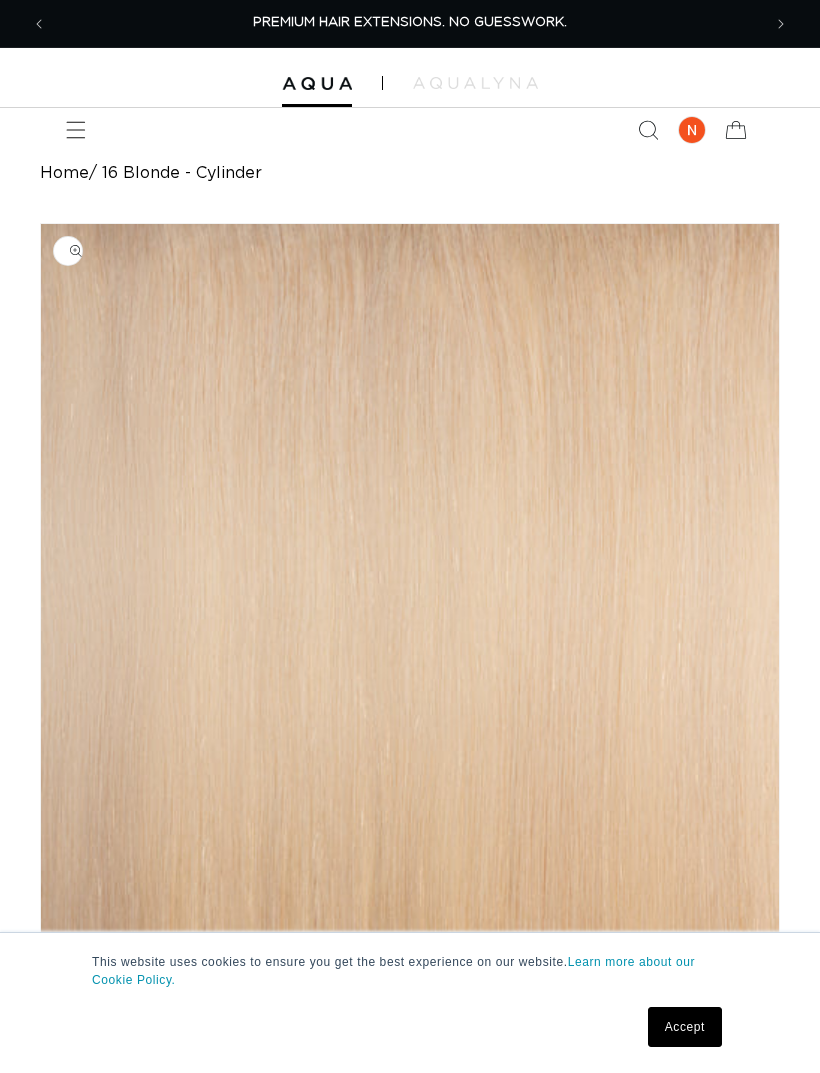 scroll, scrollTop: 0, scrollLeft: 0, axis: both 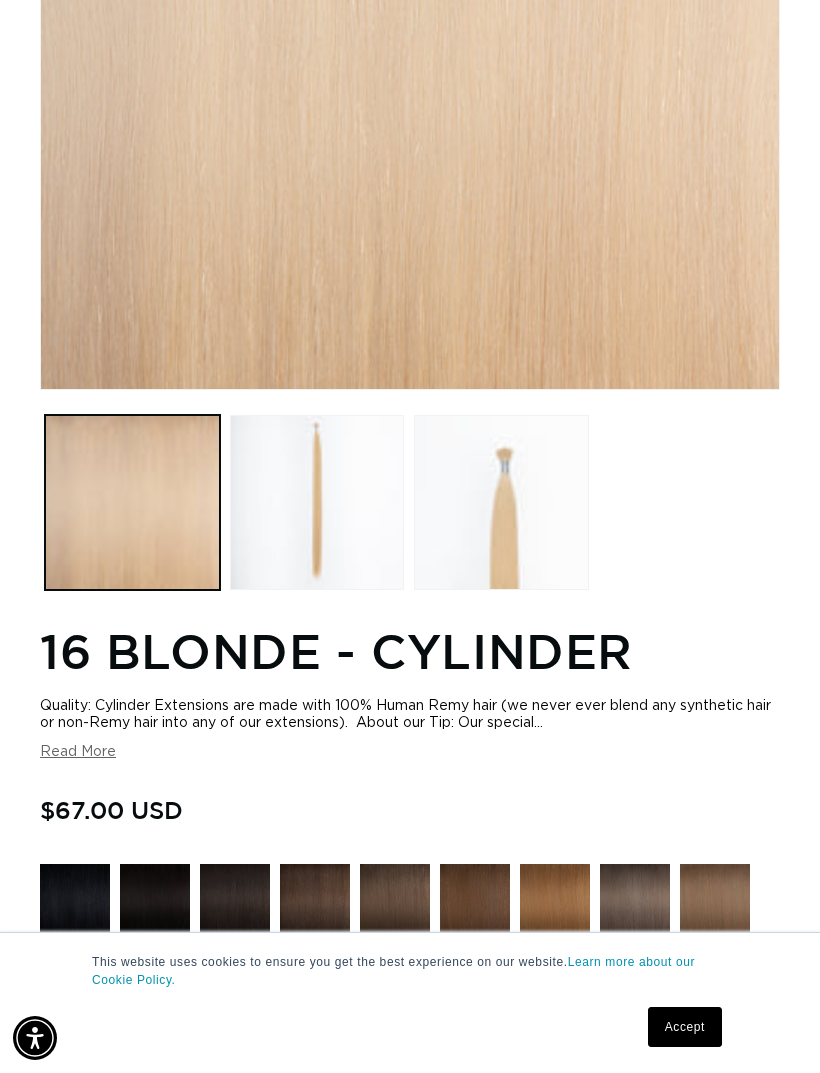 click at bounding box center (501, 502) 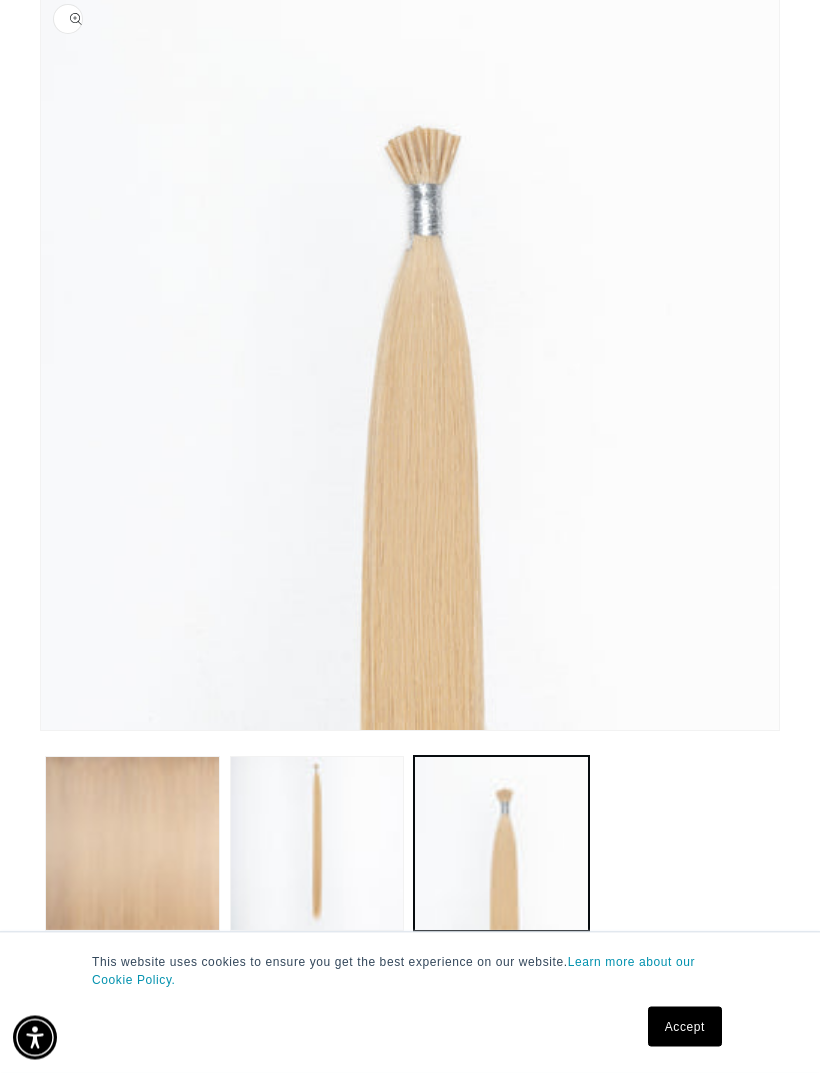 scroll, scrollTop: 237, scrollLeft: 0, axis: vertical 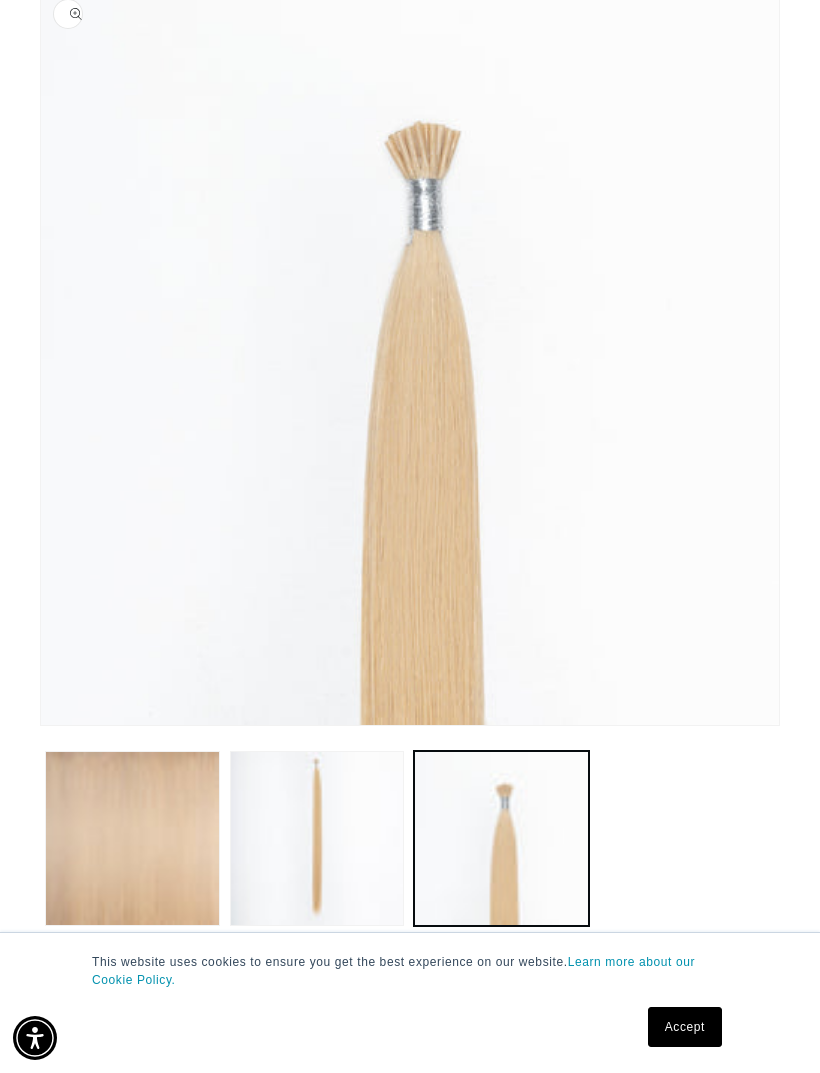 click at bounding box center (317, 838) 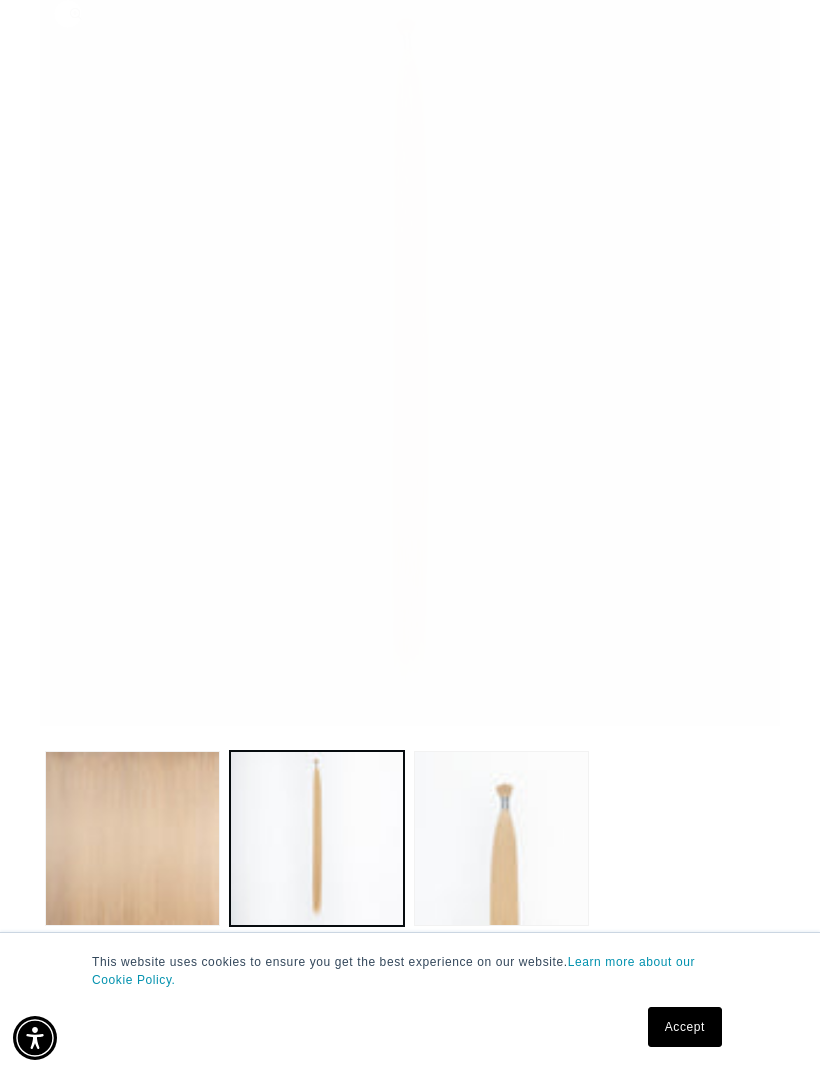 scroll, scrollTop: 0, scrollLeft: 1428, axis: horizontal 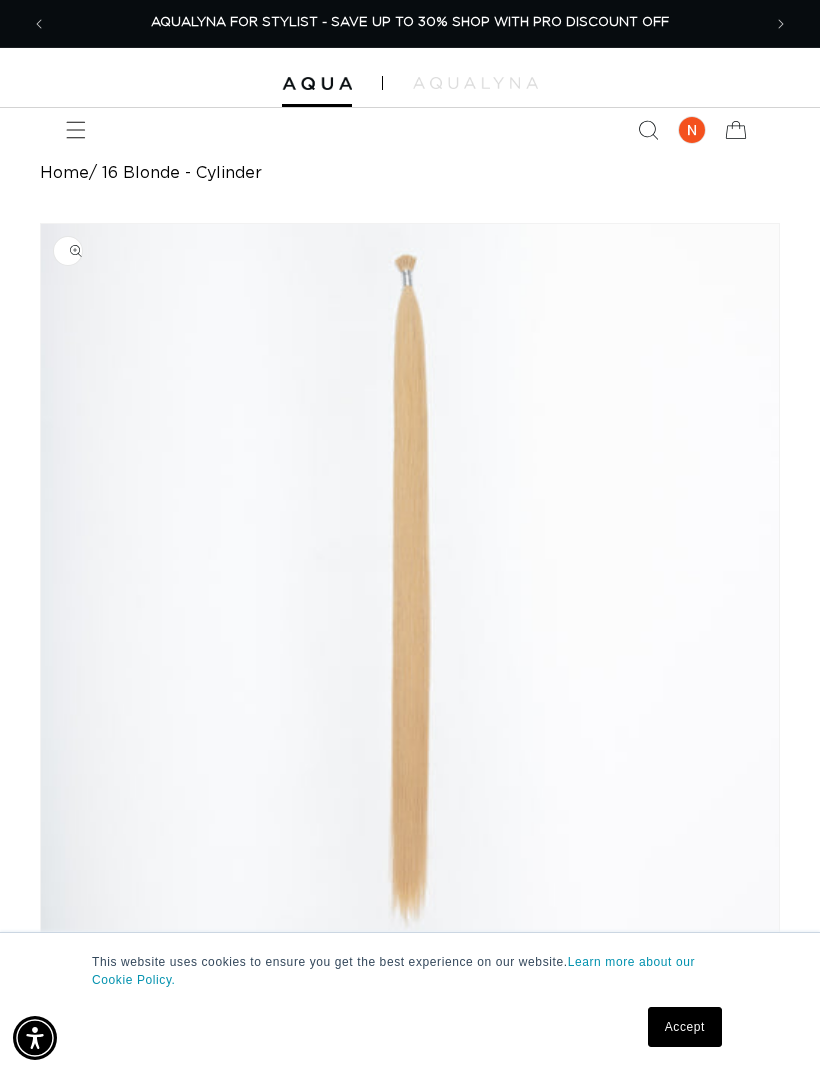 click at bounding box center [76, 130] 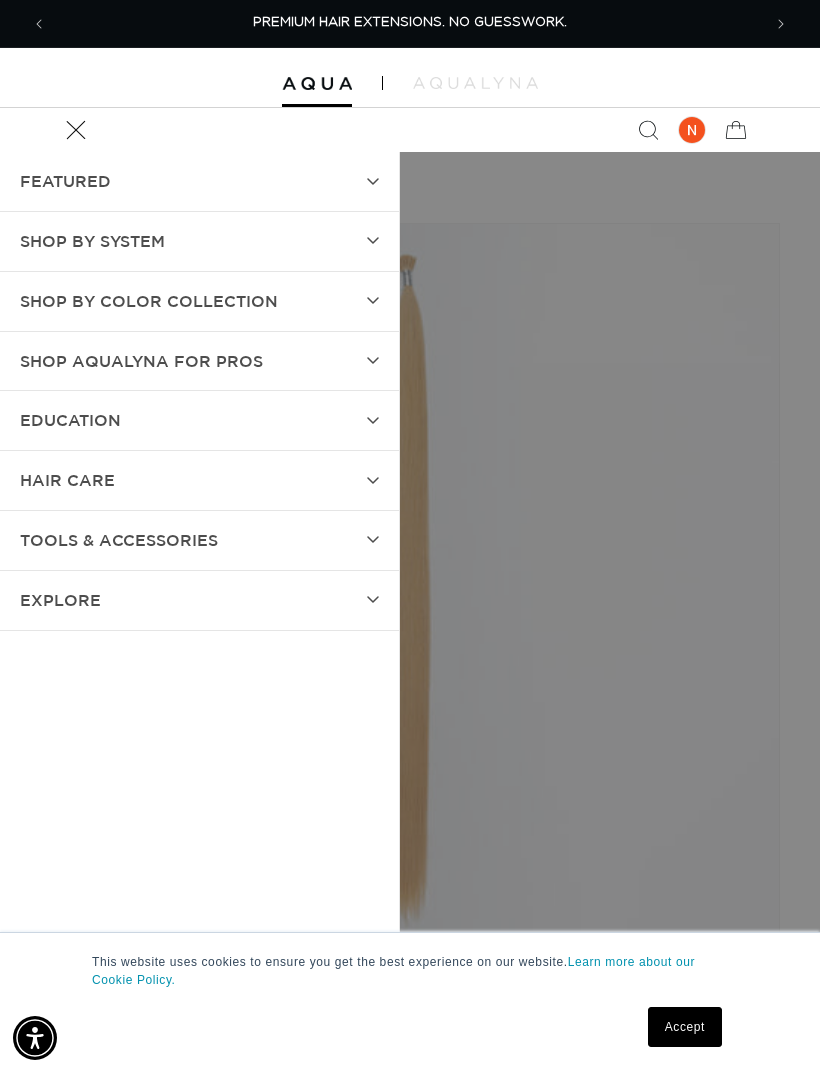 click 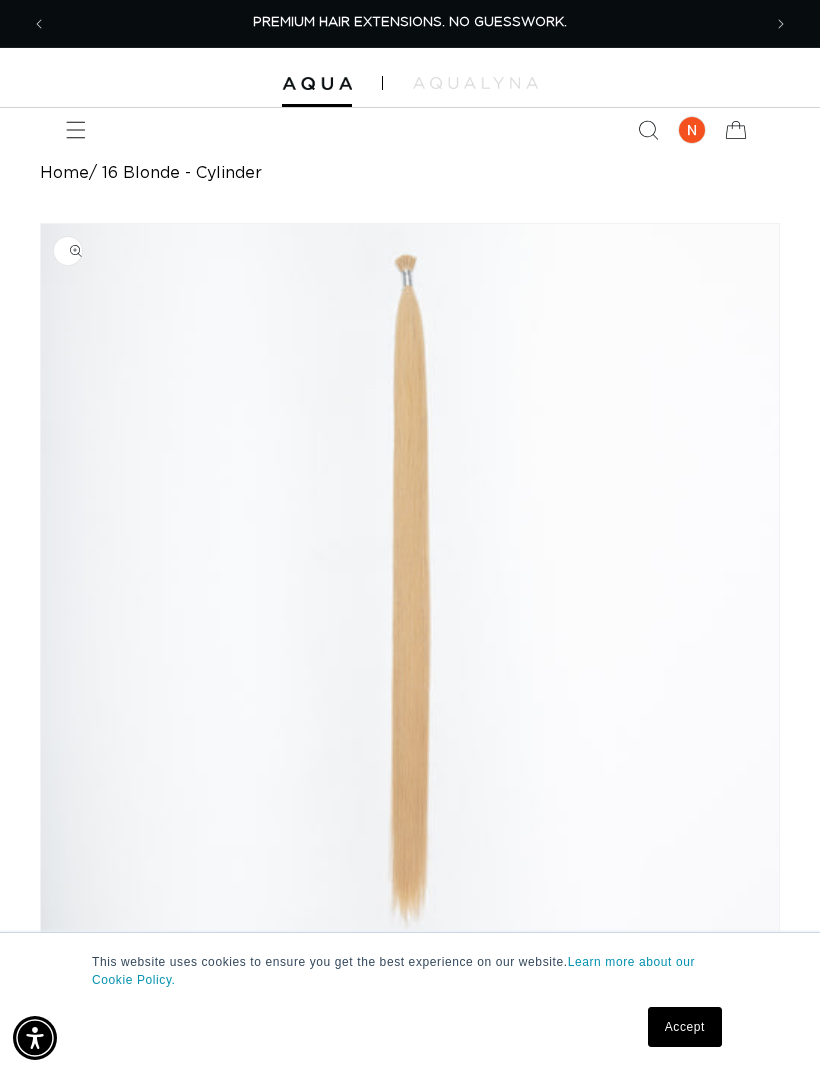 click at bounding box center [317, 84] 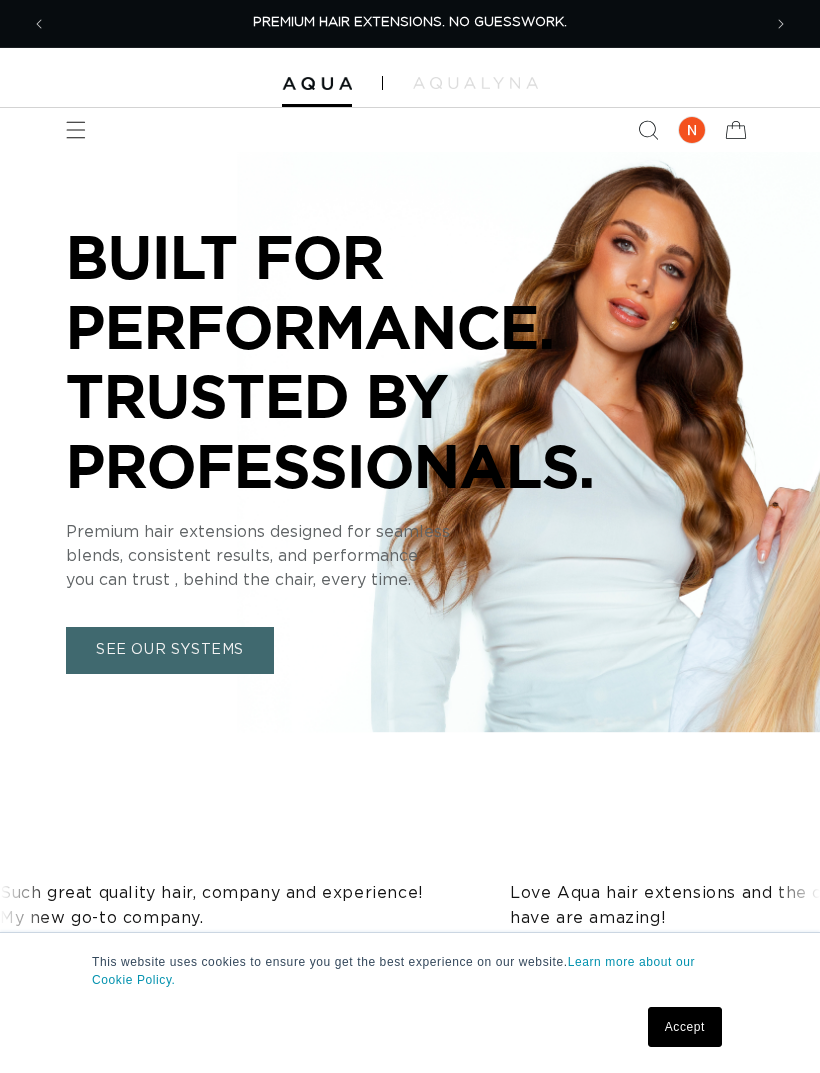 scroll, scrollTop: 0, scrollLeft: 0, axis: both 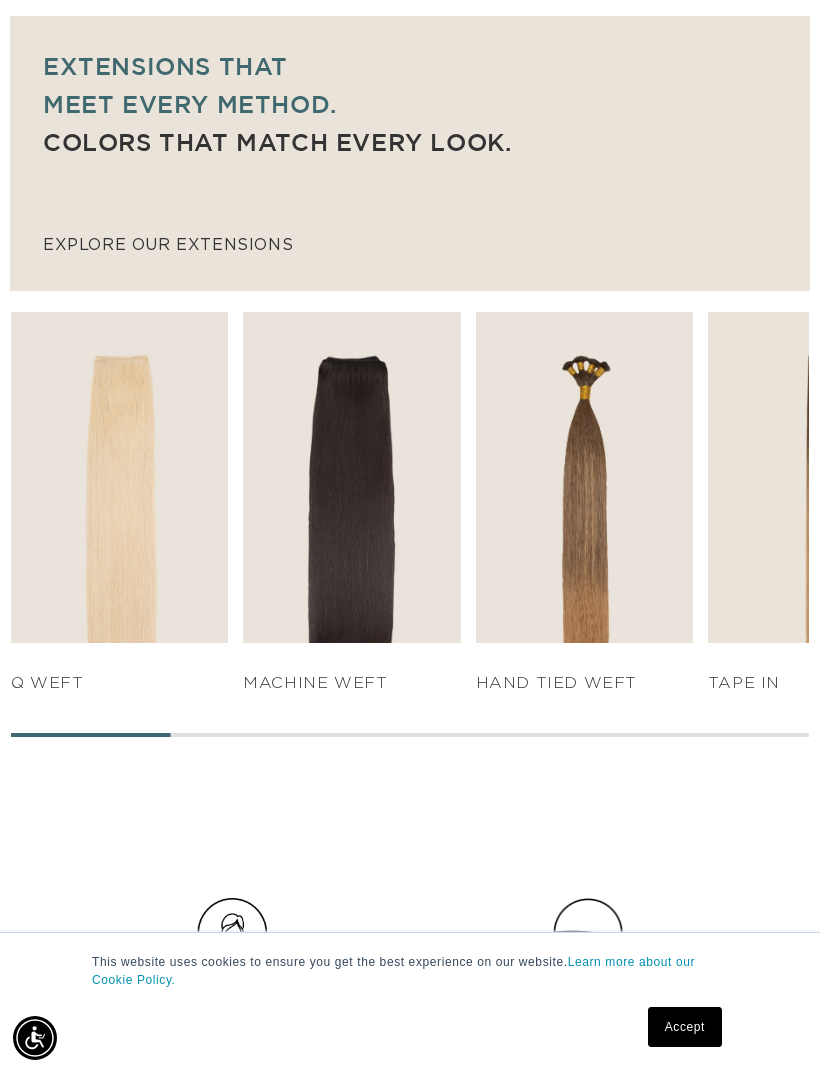 click on "Close dialog UNLOCK 10% OFF  YOUR FIRST ORDER!
Join our Pro List to be the first to hear about new extension education, sales, new products, promotions & more! Email Sign Up By signing up, you agree to receive EMAIL messages from AQUA Hair Extensions related to marketing and other commercial messages. You are also agreeing to AQUA Hair Extensions conditions of use,  Privacy Policy  and  Terms and Conditions . You may unsubscribe at any time.  Submit" at bounding box center (410, 536) 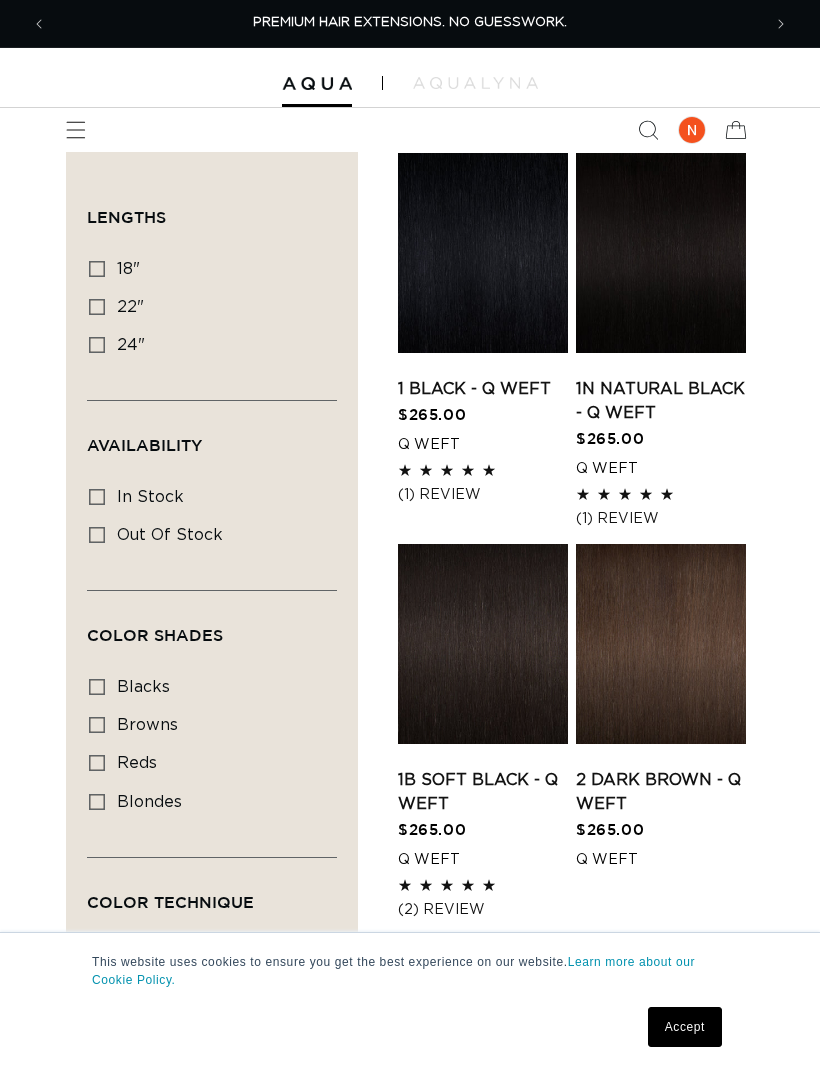 scroll, scrollTop: 0, scrollLeft: 0, axis: both 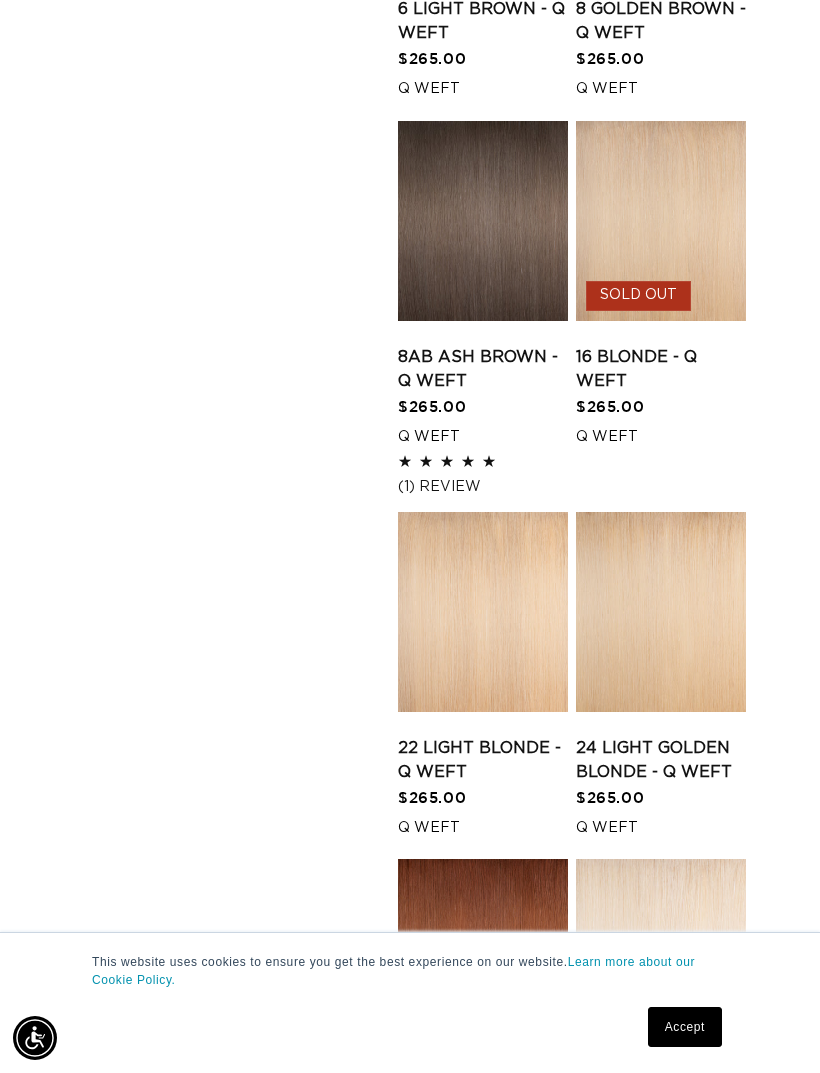 click on "60 Most Platinum - Q Weft" at bounding box center [661, 1107] 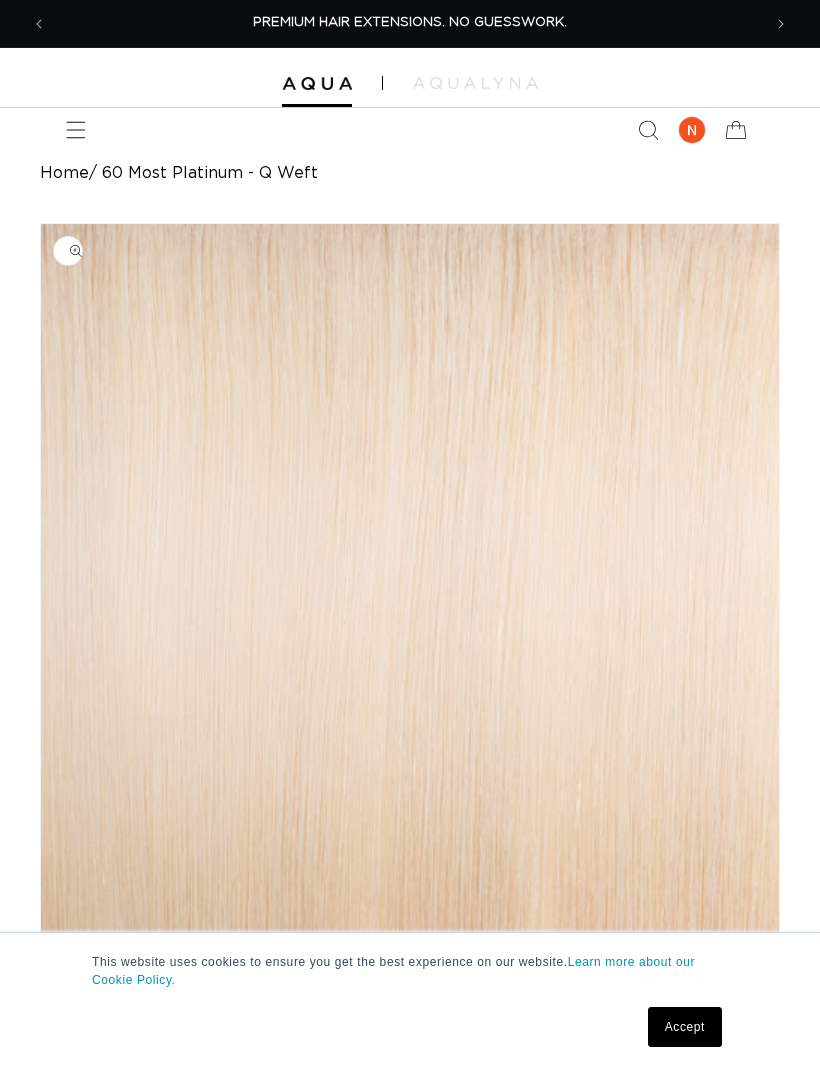 scroll, scrollTop: 0, scrollLeft: 0, axis: both 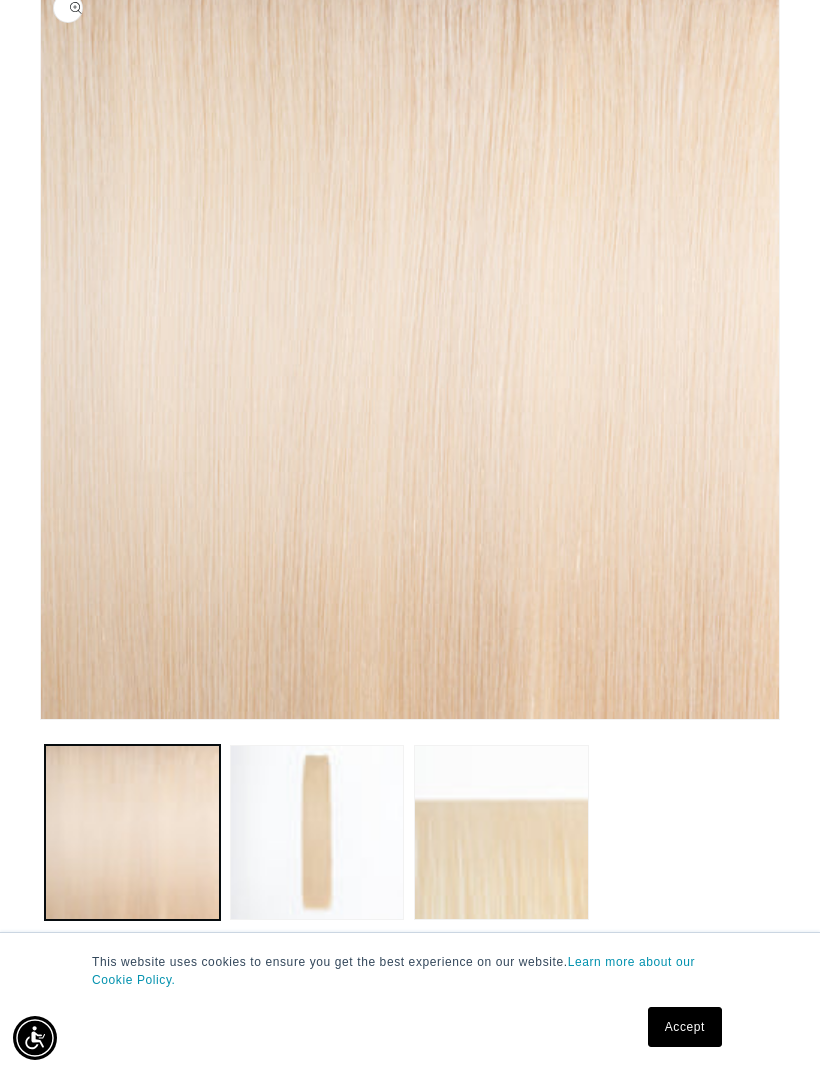 click at bounding box center [317, 832] 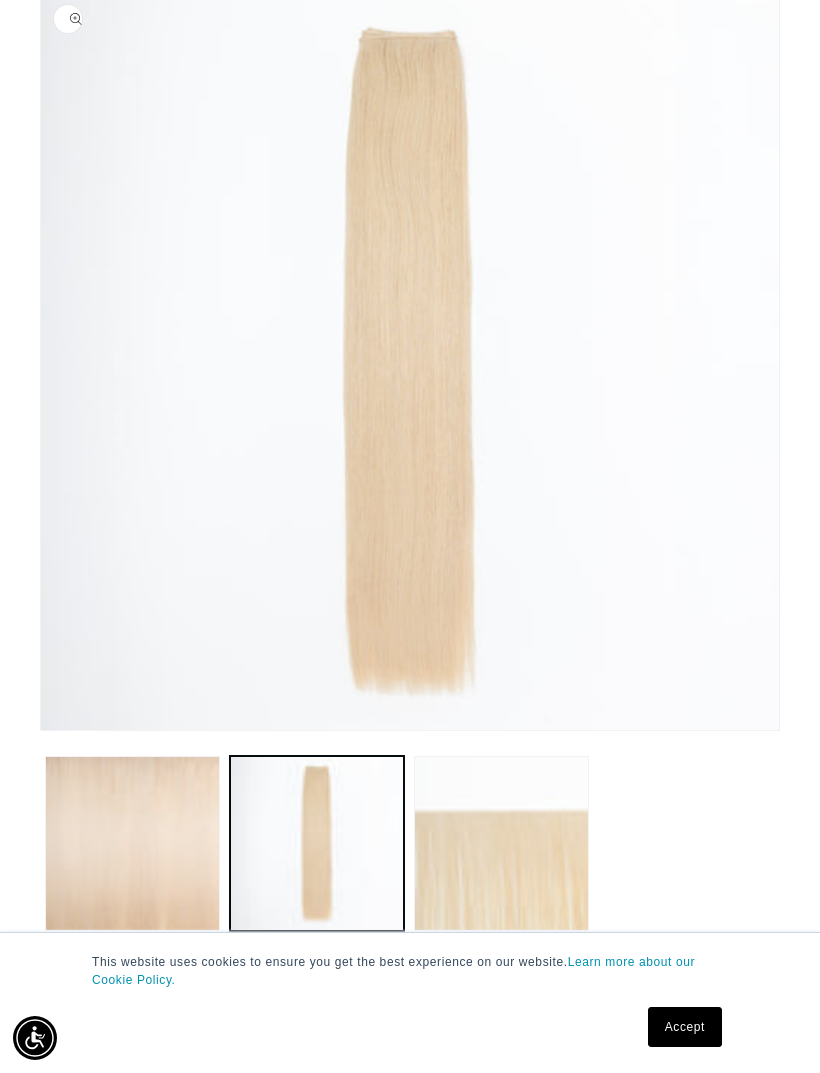 scroll, scrollTop: 223, scrollLeft: 0, axis: vertical 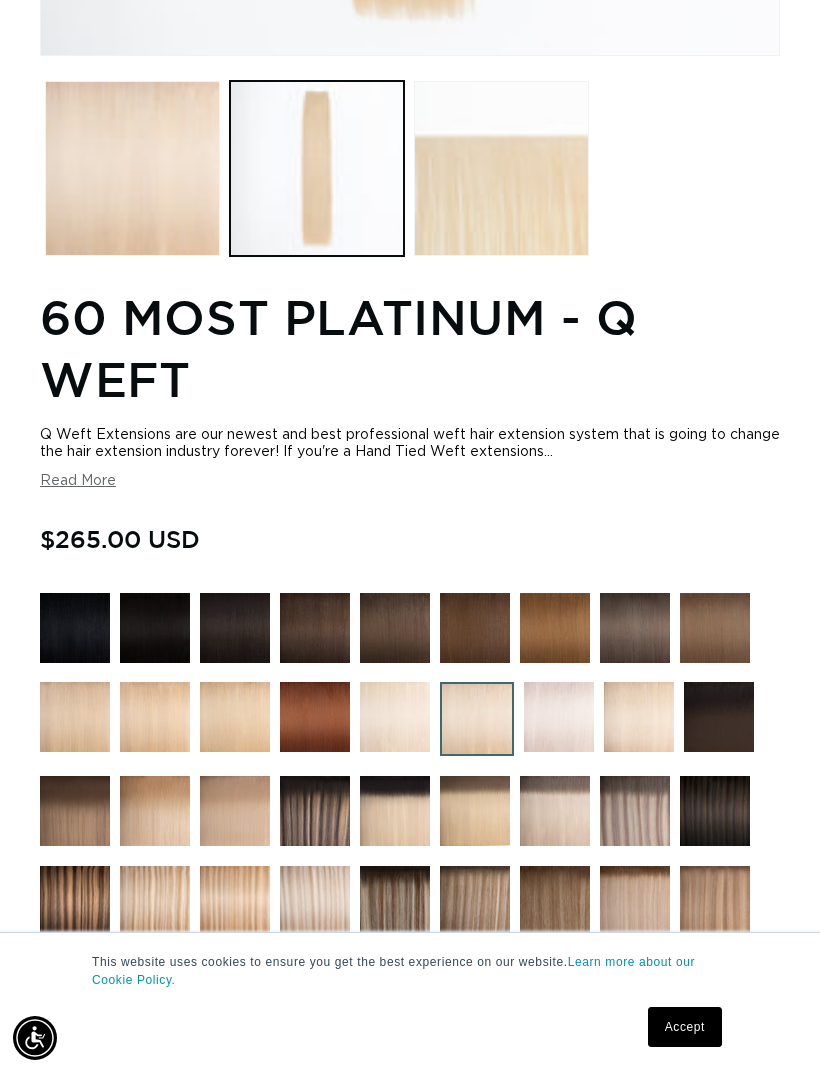 click on "Read More" at bounding box center [78, 481] 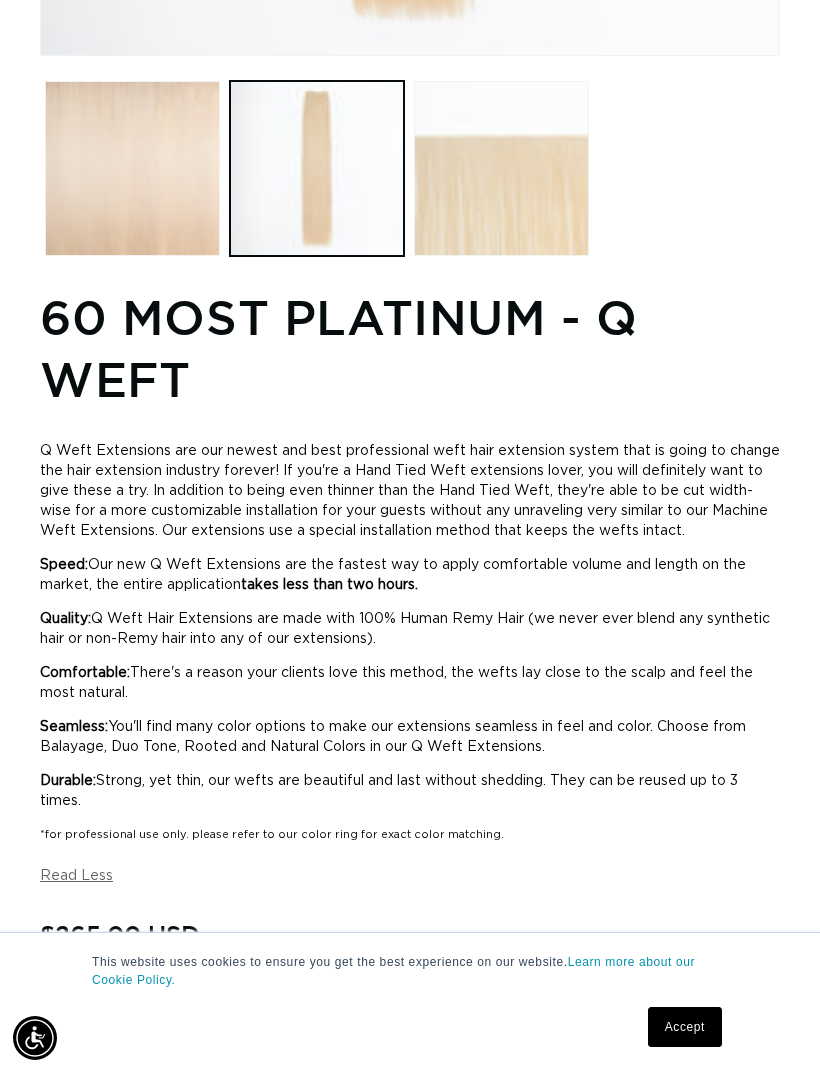 scroll, scrollTop: 0, scrollLeft: 714, axis: horizontal 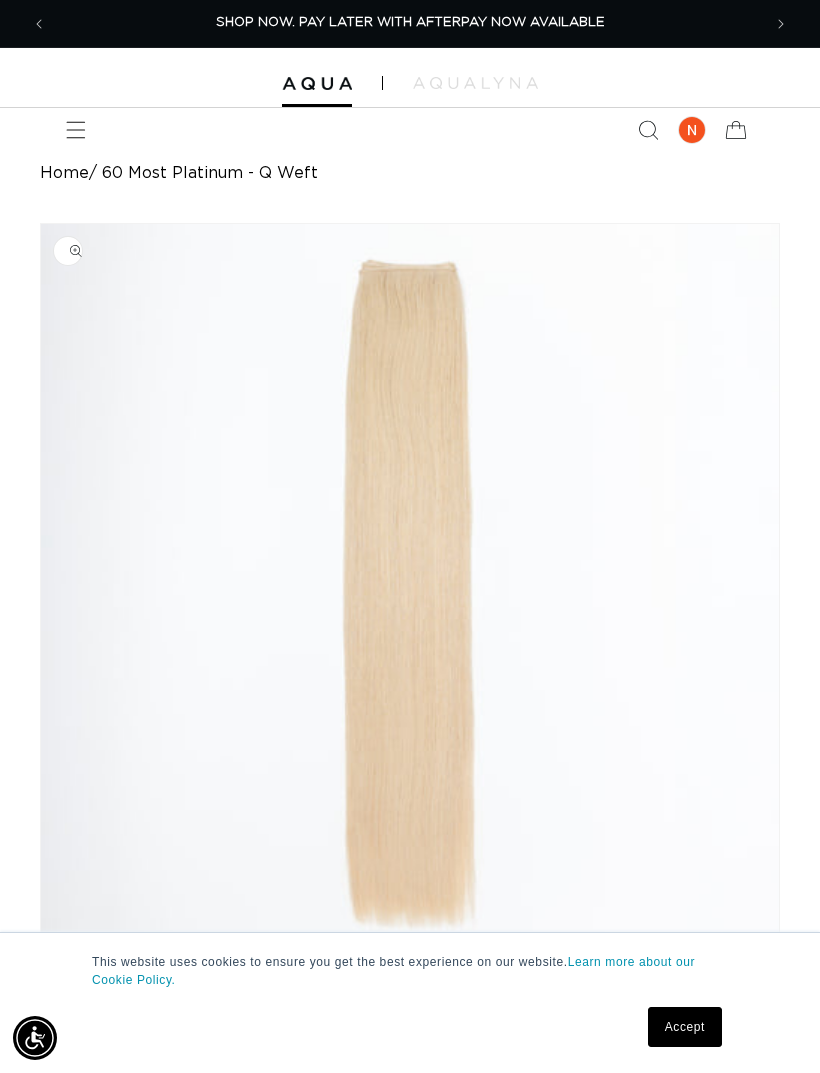 click at bounding box center [76, 130] 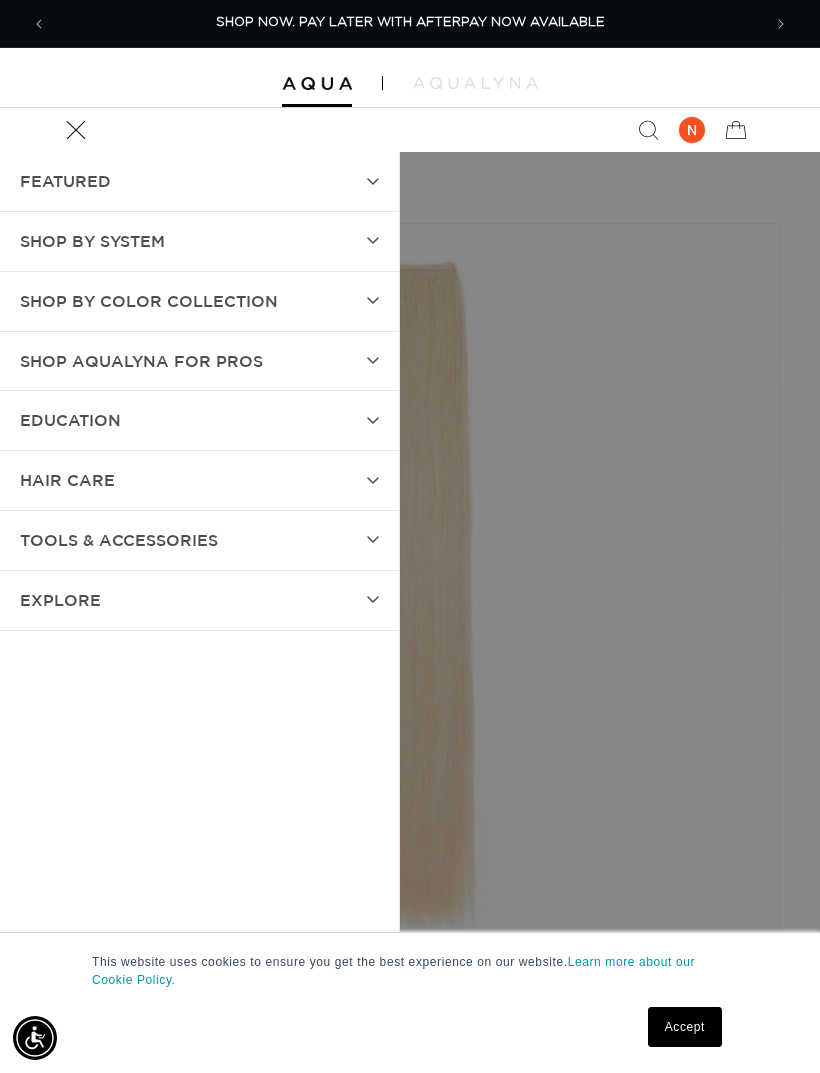 click on "SHOP BY SYSTEM" at bounding box center [199, 241] 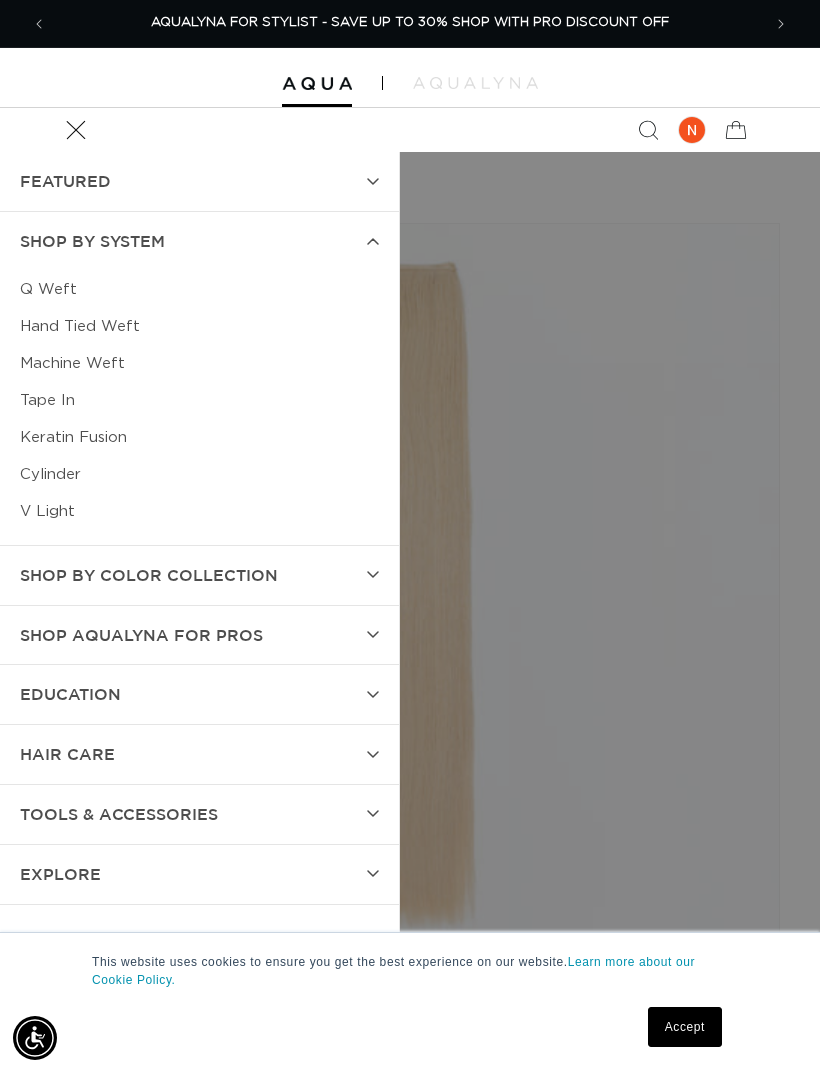 click on "Hand Tied Weft" at bounding box center (199, 326) 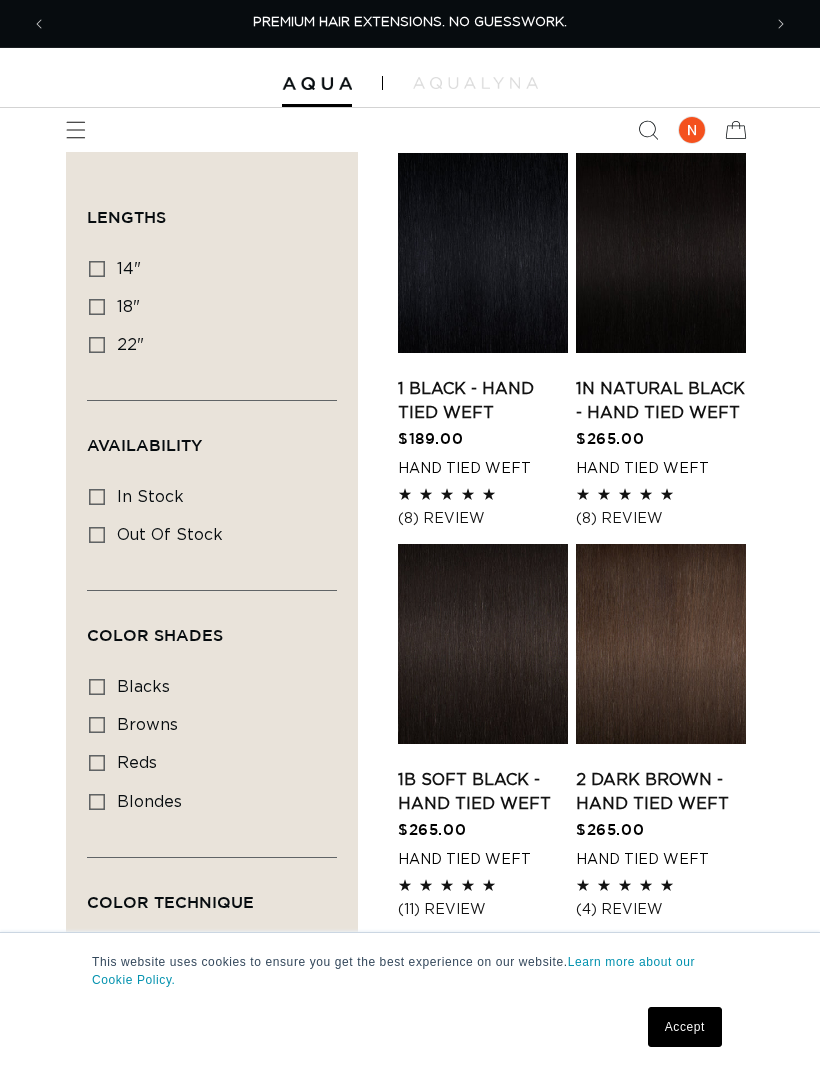 scroll, scrollTop: 0, scrollLeft: 0, axis: both 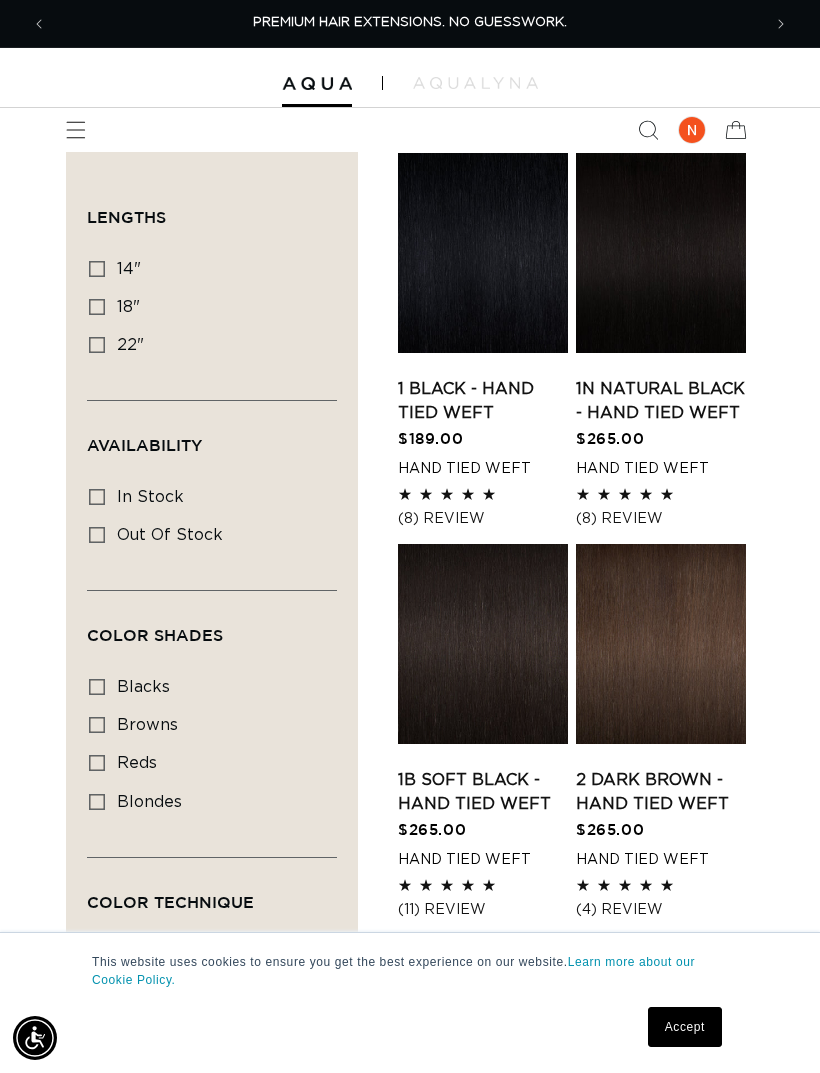 click on "22"" at bounding box center (130, 345) 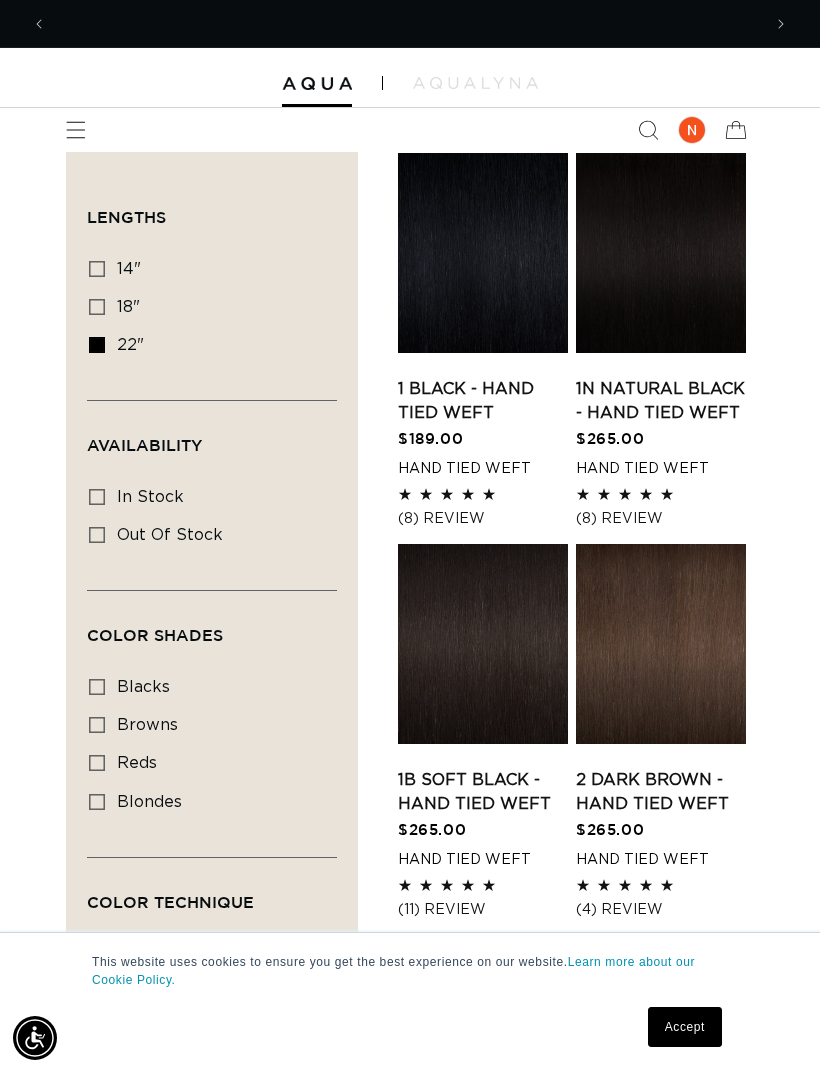 scroll, scrollTop: 0, scrollLeft: 714, axis: horizontal 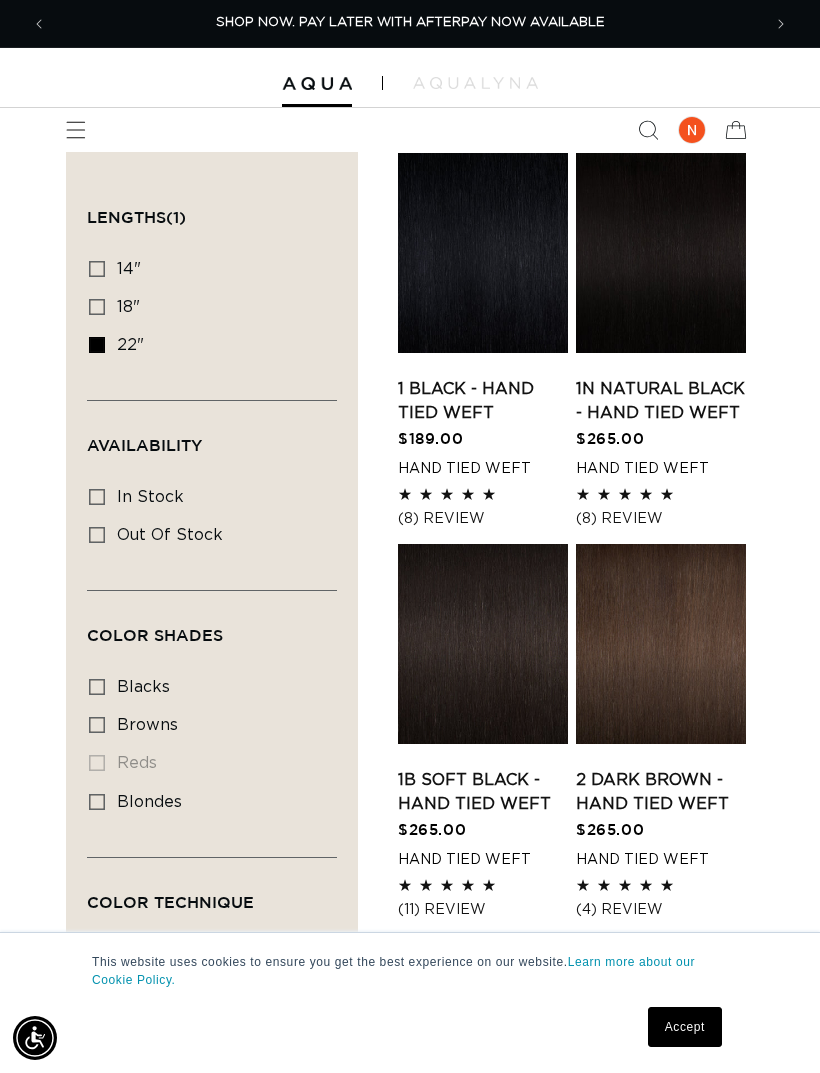 click on "blondes
blondes (22 products)" at bounding box center (97, 802) 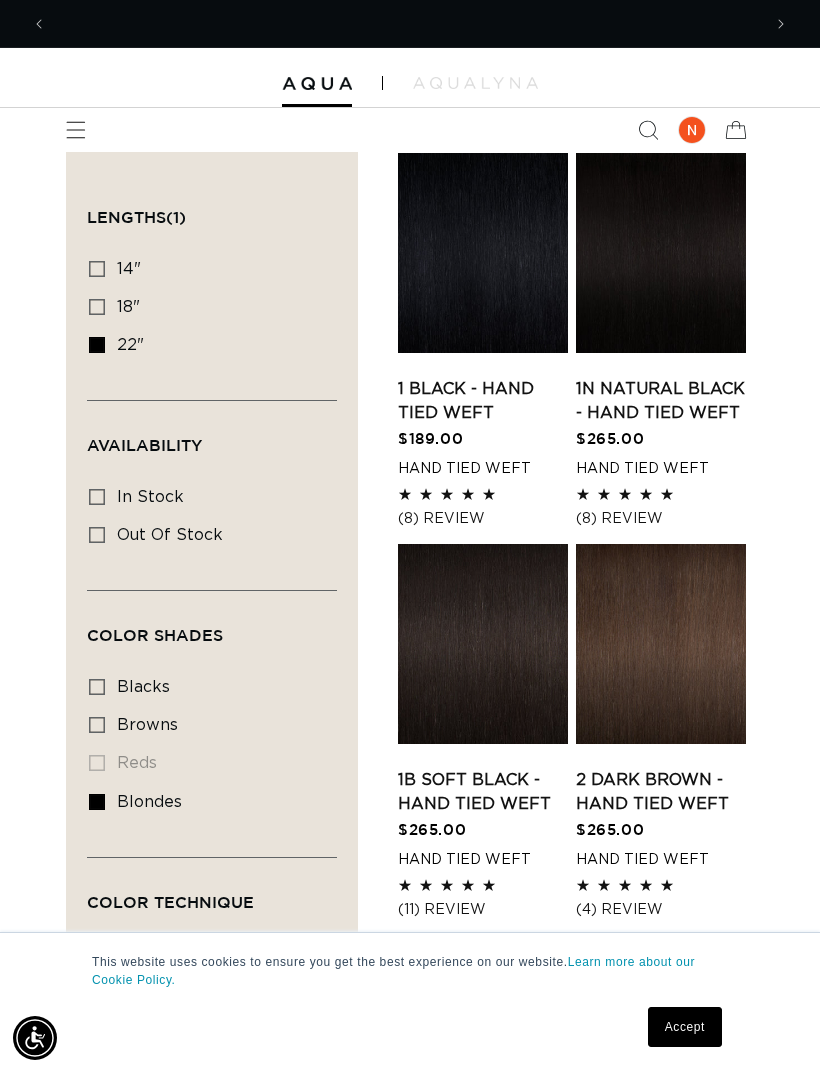 scroll, scrollTop: 0, scrollLeft: 1428, axis: horizontal 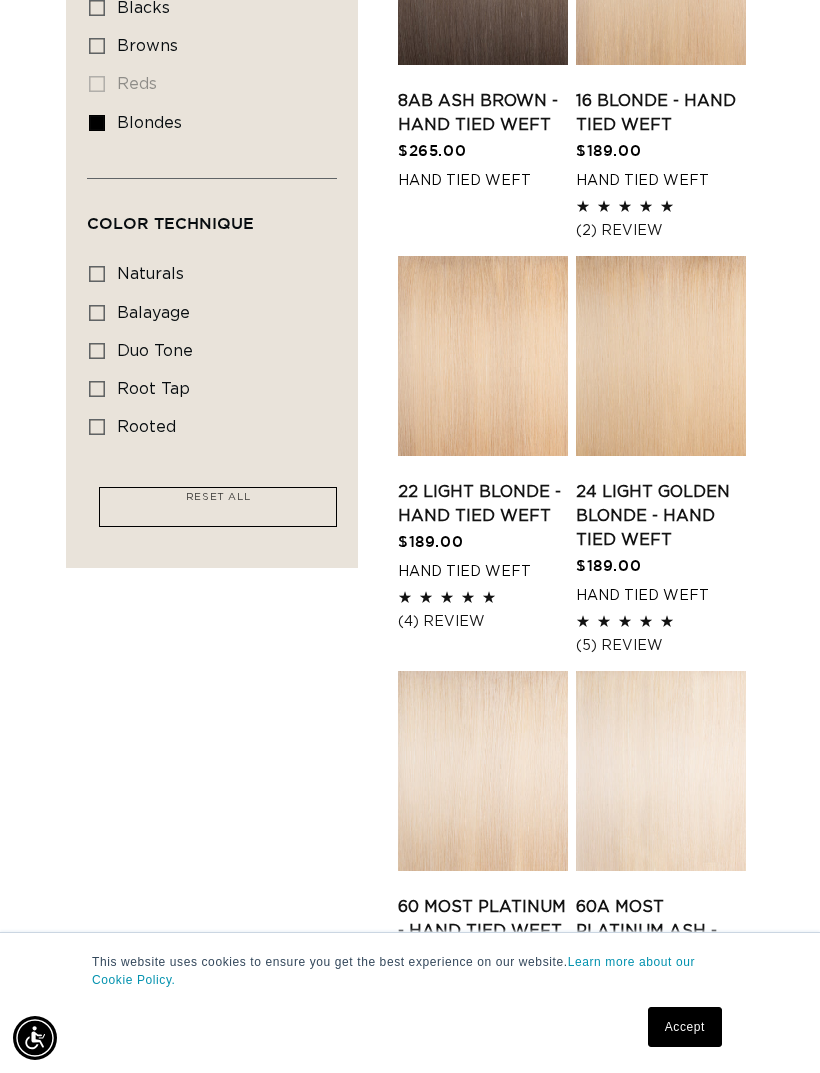 click on "60A Most Platinum Ash - Hand Tied Weft" at bounding box center [661, 931] 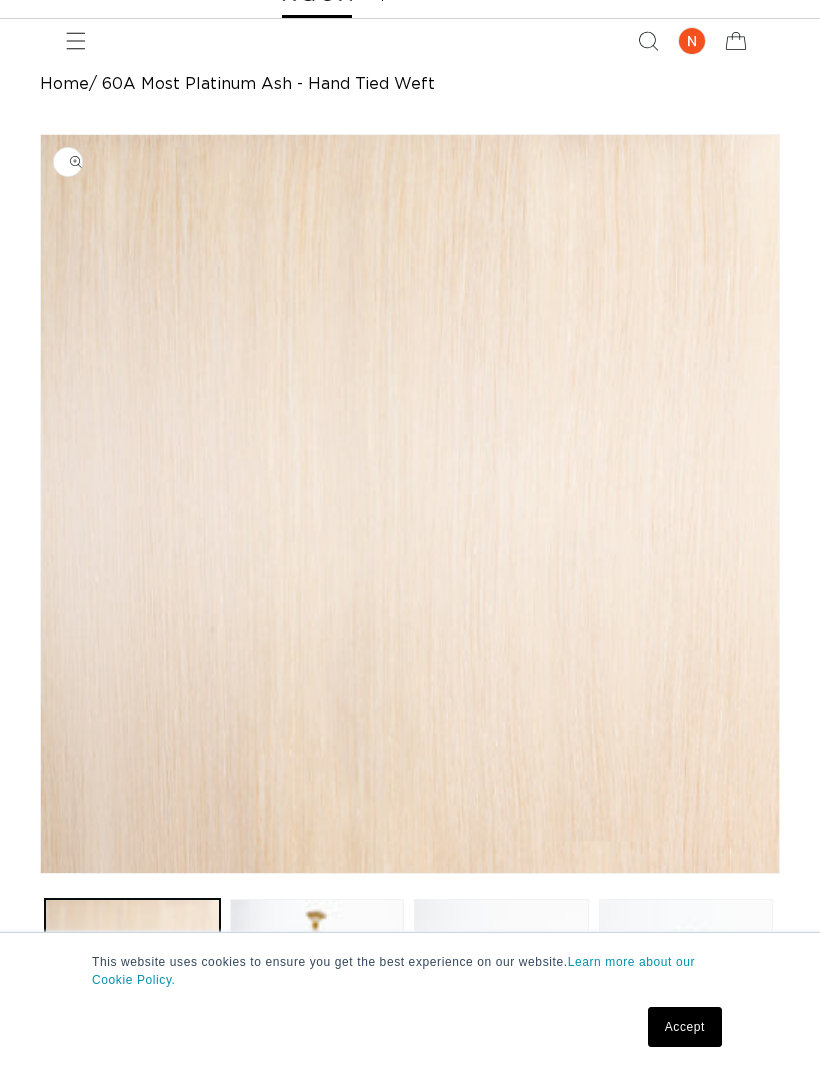 scroll, scrollTop: 342, scrollLeft: 0, axis: vertical 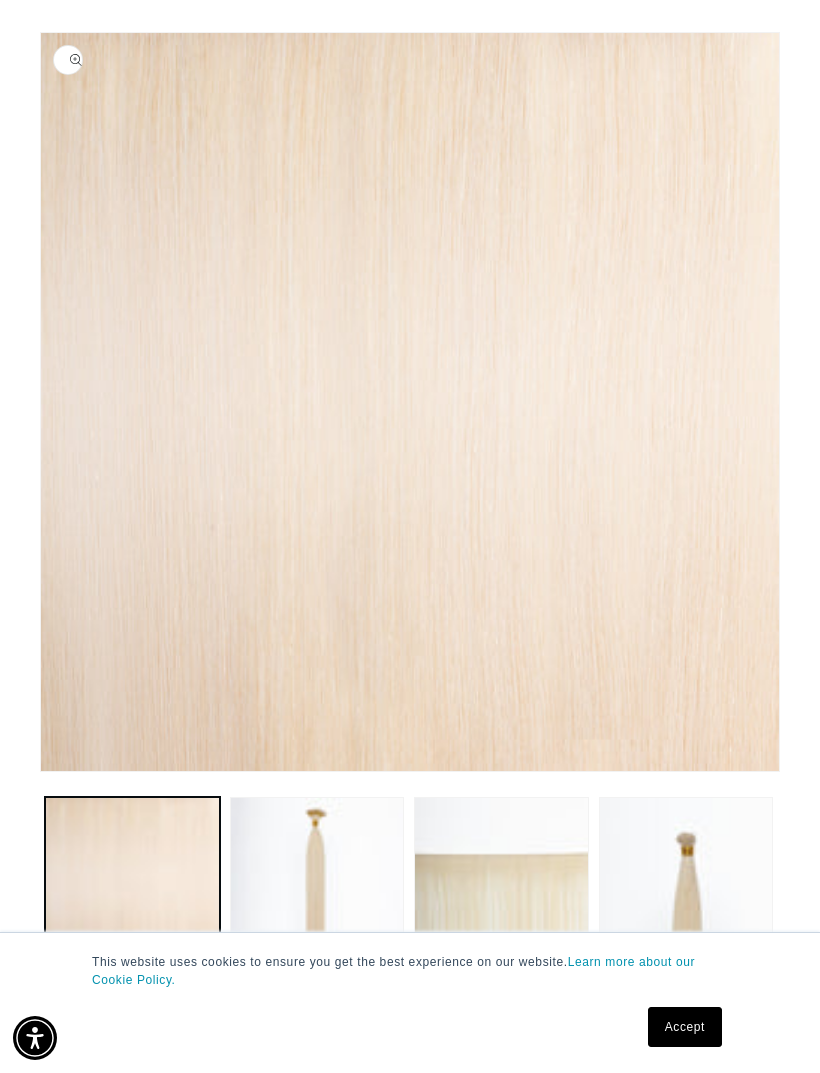 click at bounding box center (317, 884) 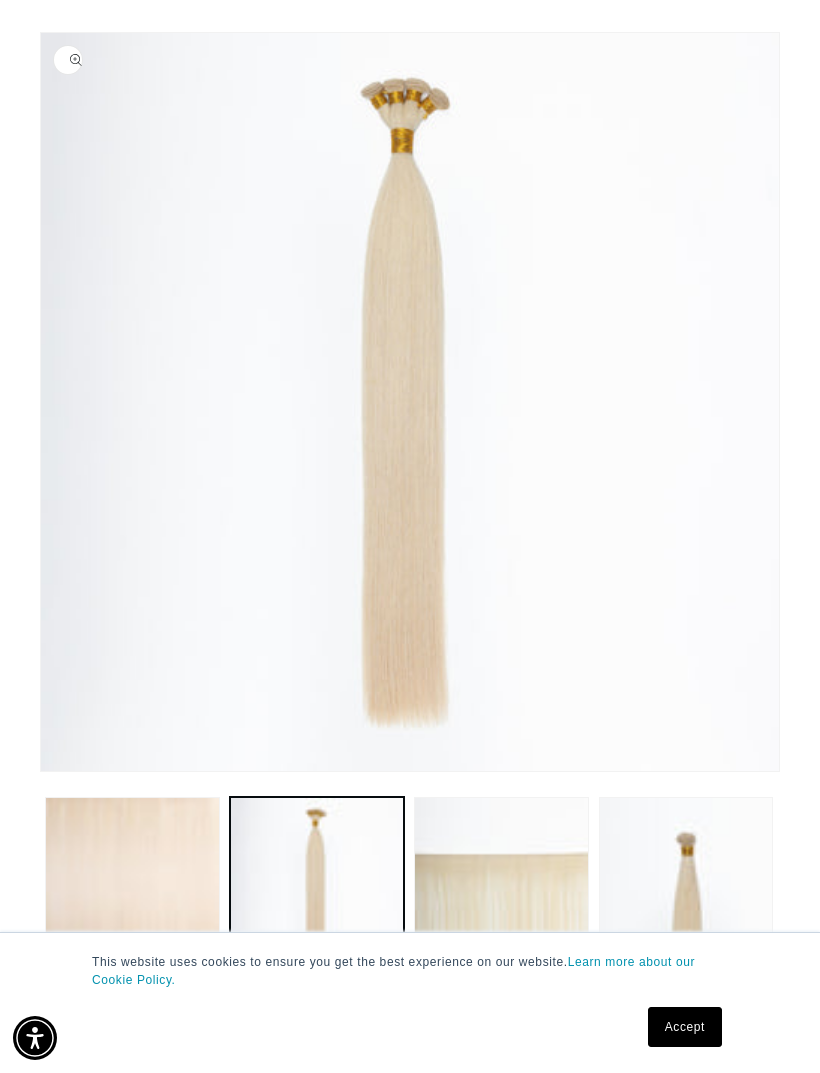 scroll, scrollTop: 0, scrollLeft: 0, axis: both 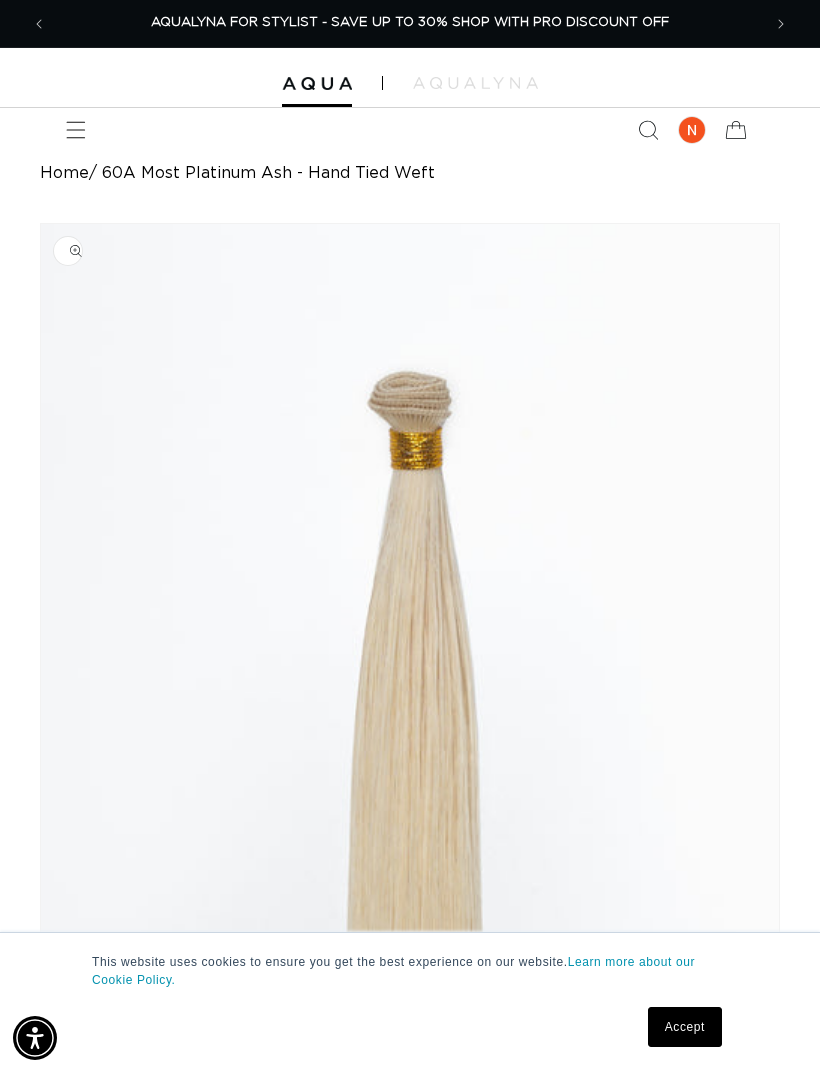 click at bounding box center [76, 130] 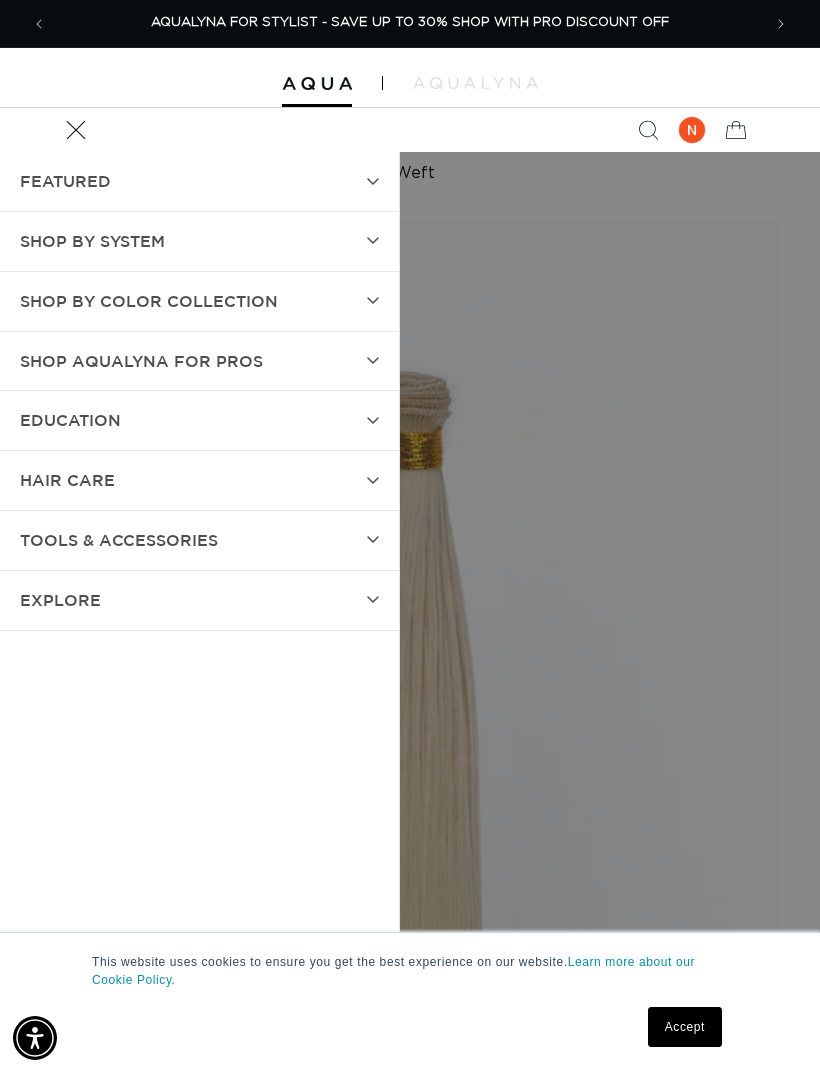 click on "SHOP BY SYSTEM" at bounding box center (92, 241) 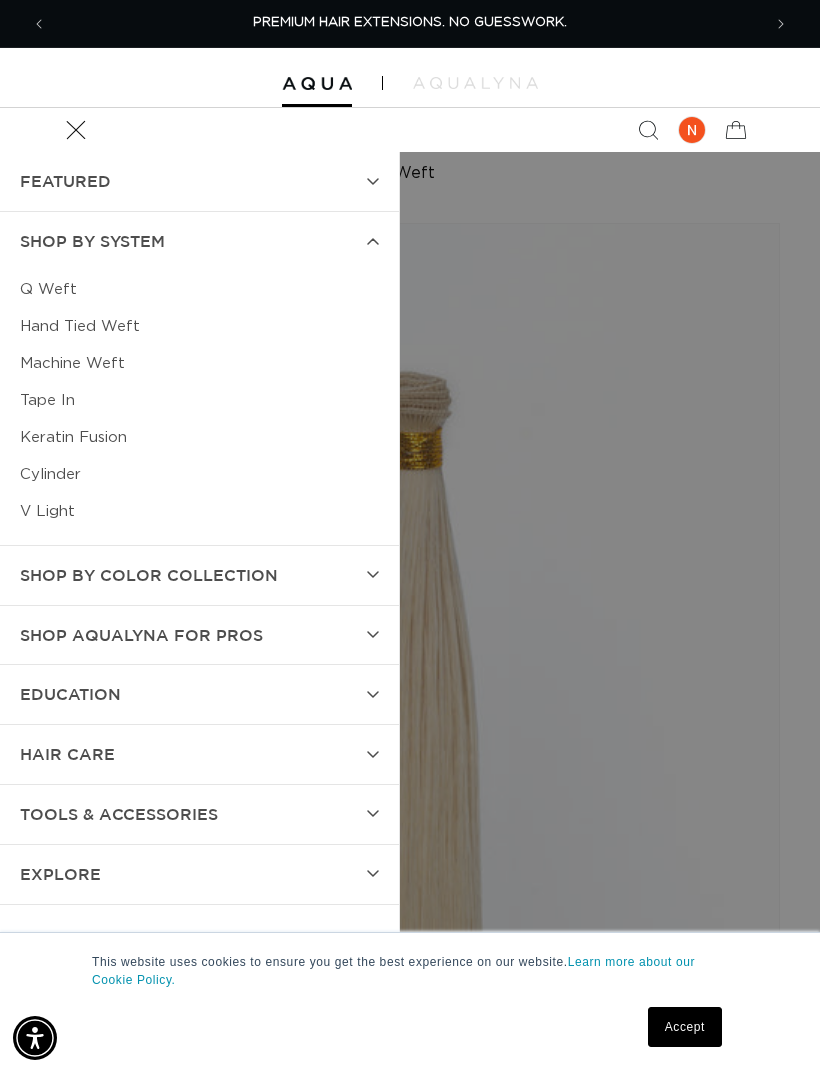 click on "Machine Weft" at bounding box center [199, 363] 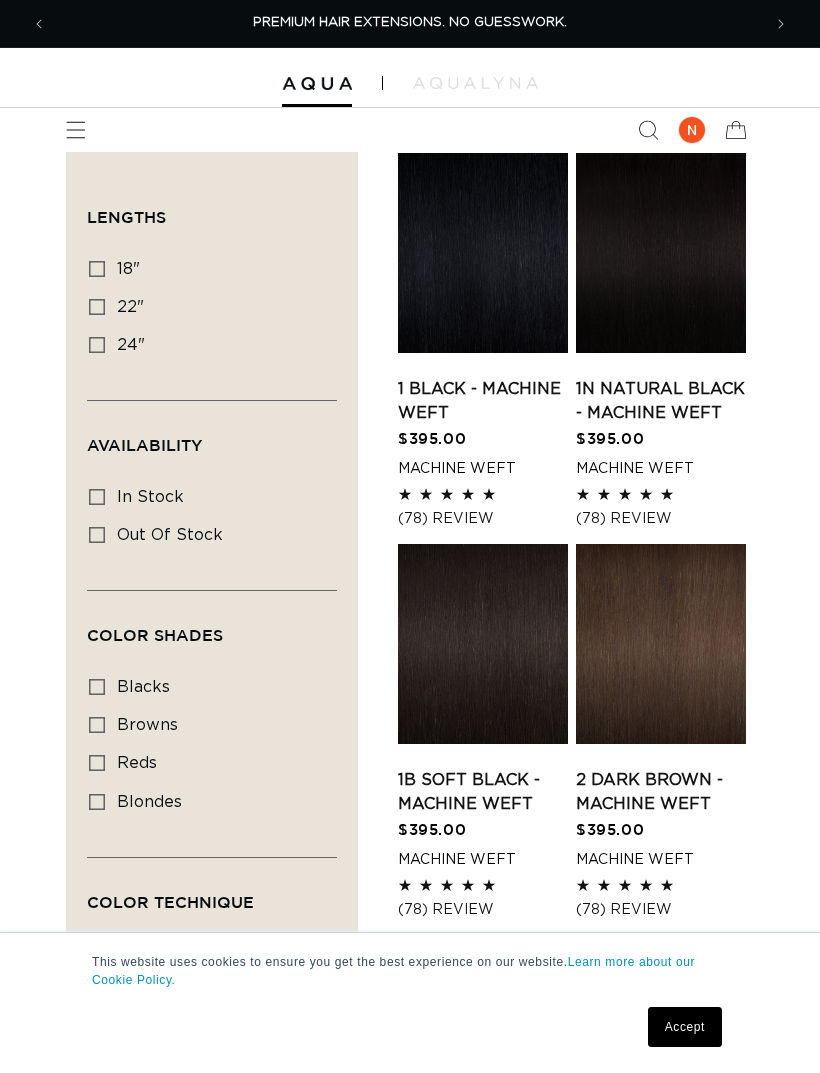 scroll, scrollTop: 0, scrollLeft: 0, axis: both 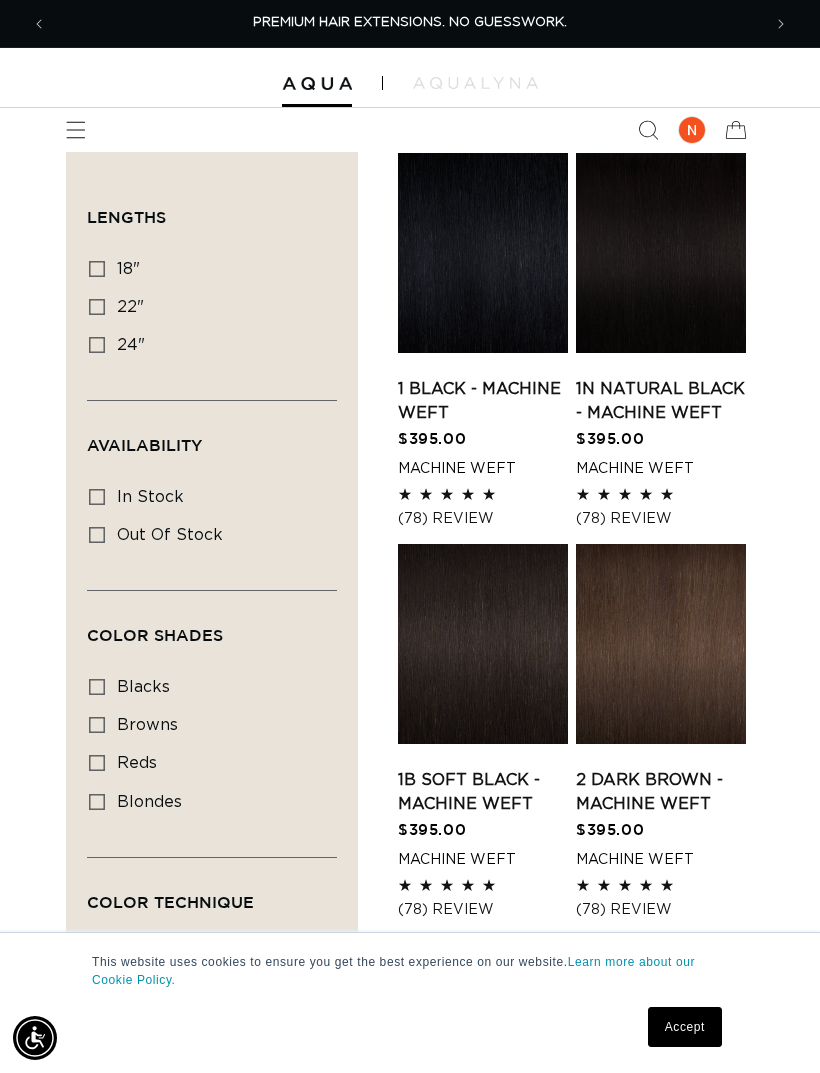 click 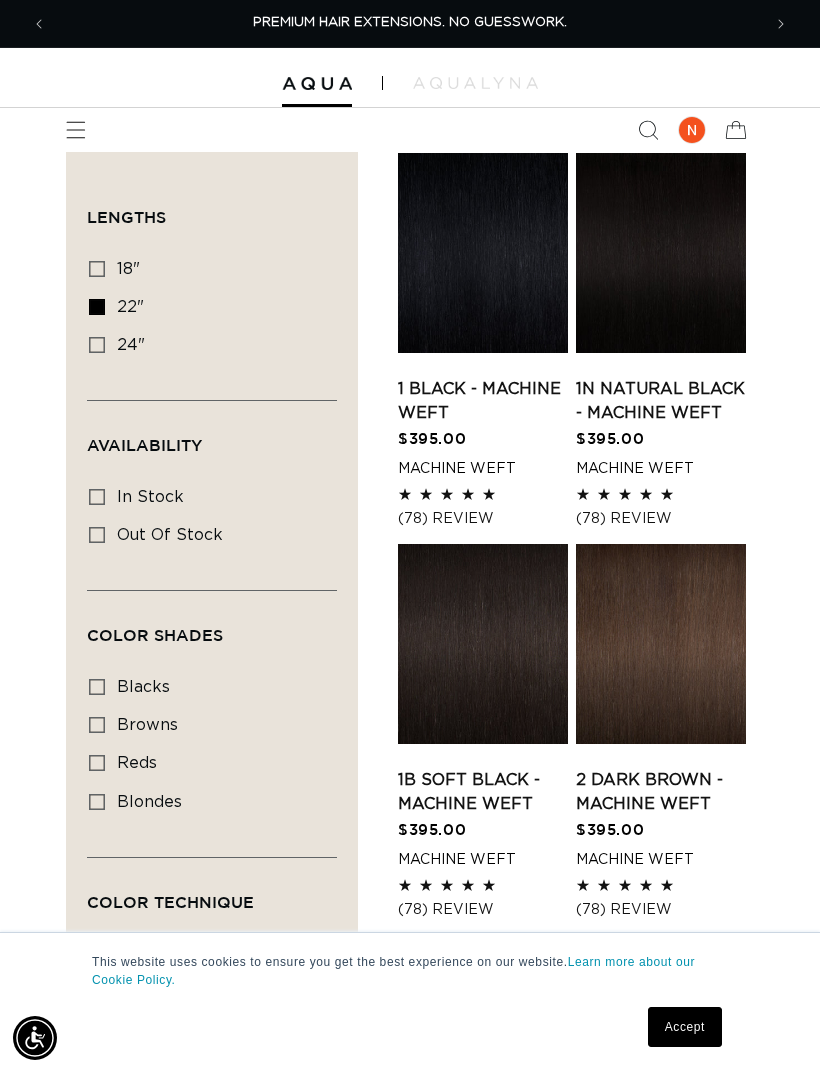 click on "blondes
blondes (20 products)" at bounding box center (206, 803) 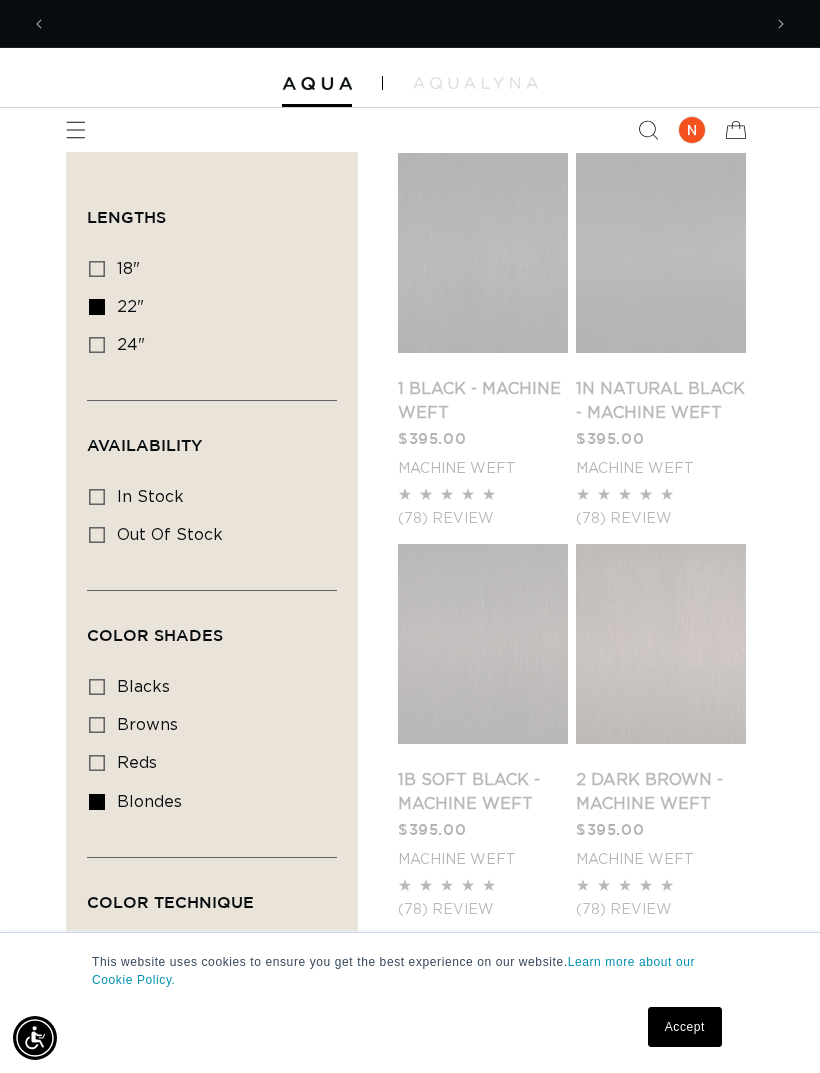 scroll, scrollTop: 0, scrollLeft: 714, axis: horizontal 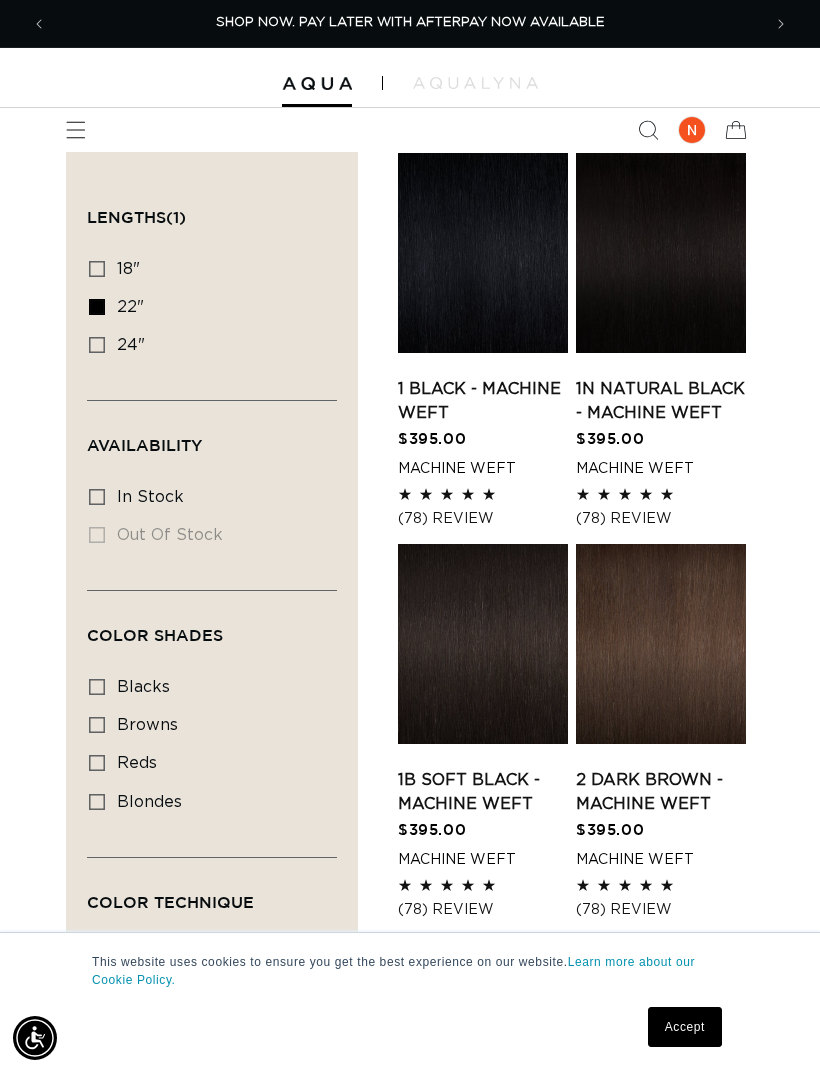 click on "blondes" at bounding box center [149, 802] 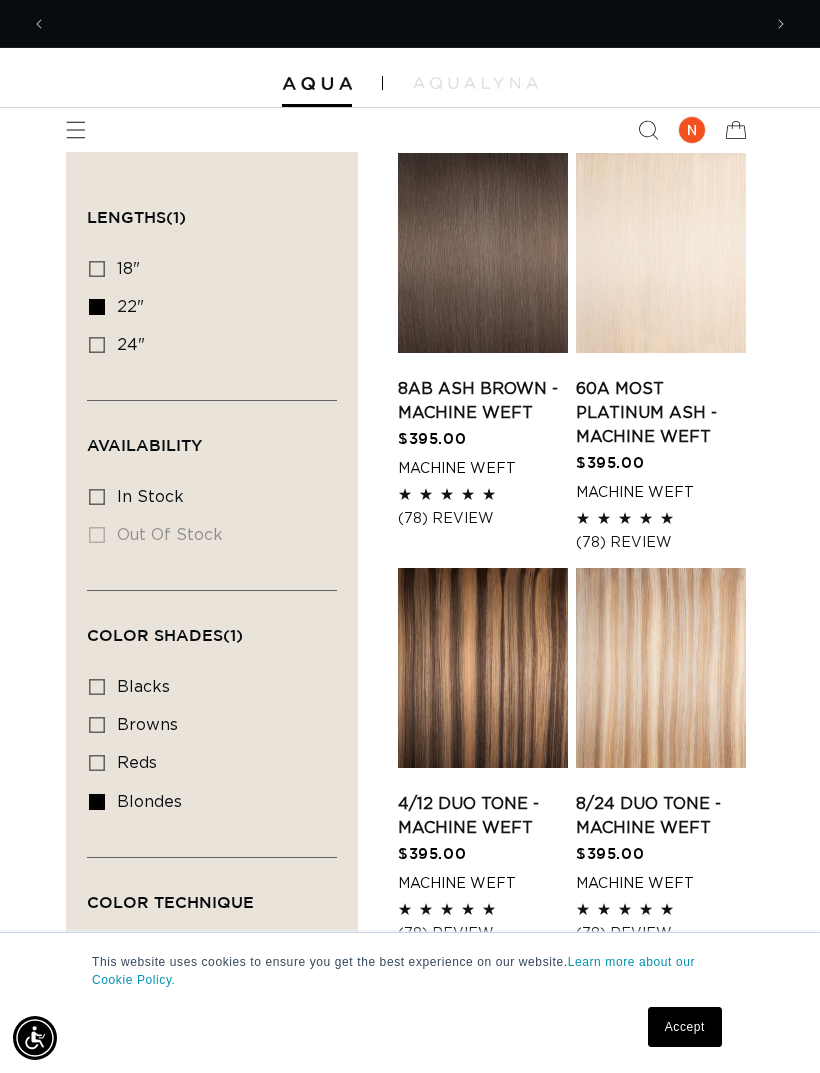 scroll, scrollTop: 0, scrollLeft: 714, axis: horizontal 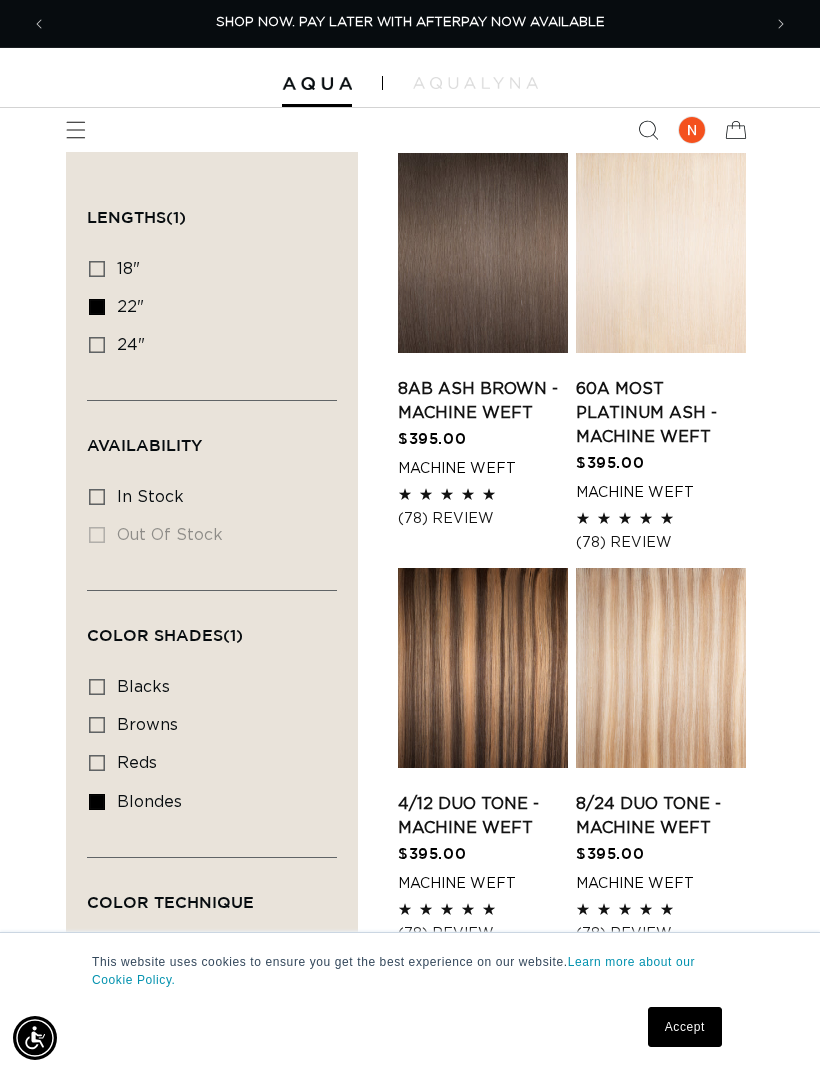 click on "60A Most Platinum Ash  - Machine Weft" at bounding box center [661, 413] 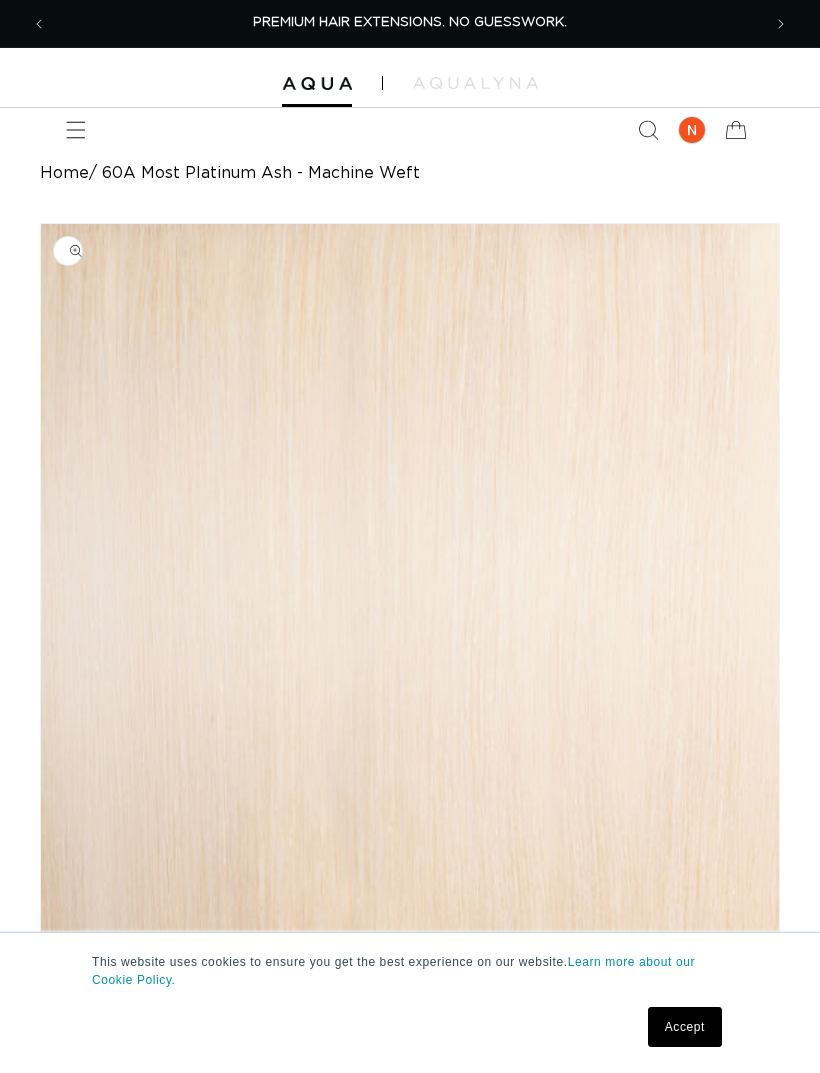 scroll, scrollTop: 0, scrollLeft: 0, axis: both 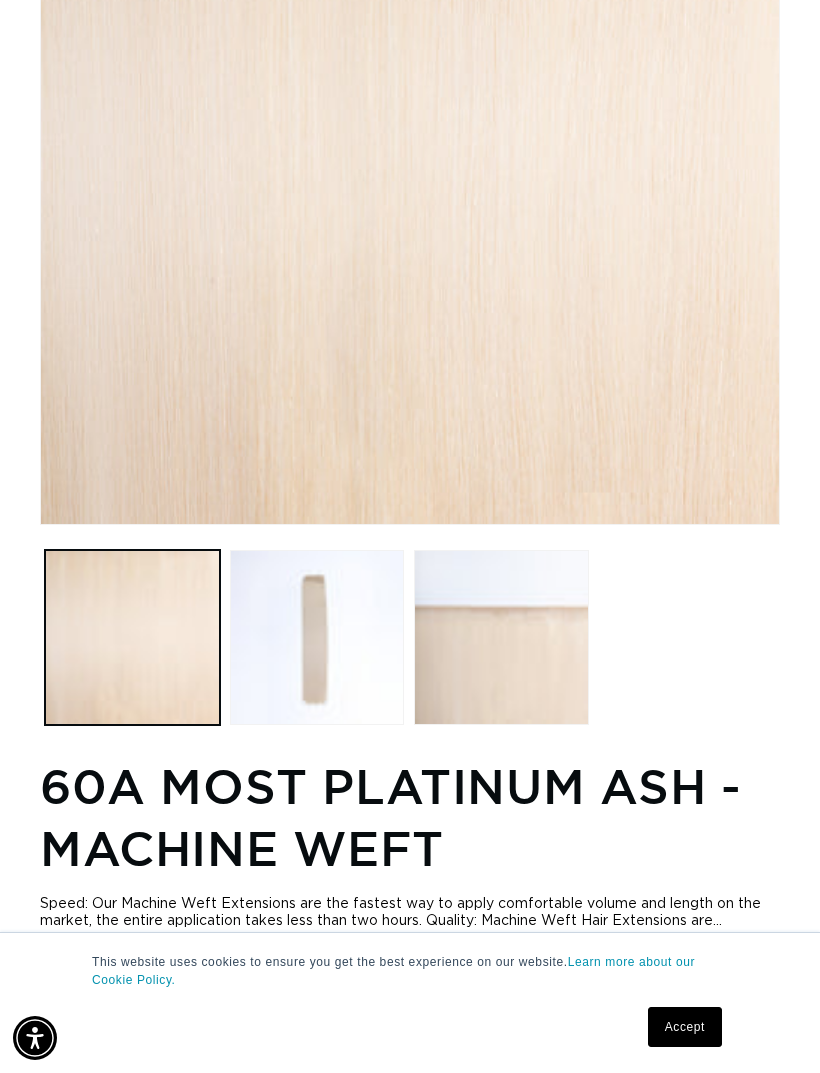 click at bounding box center [317, 637] 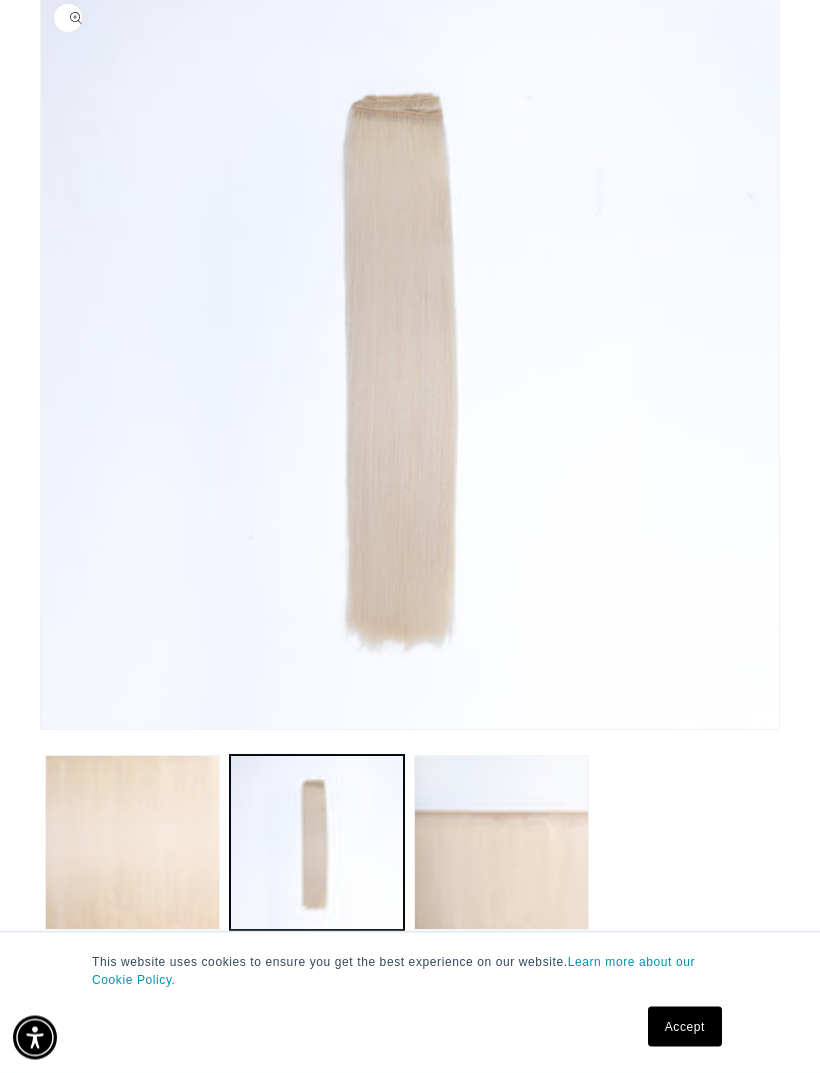 scroll, scrollTop: 222, scrollLeft: 0, axis: vertical 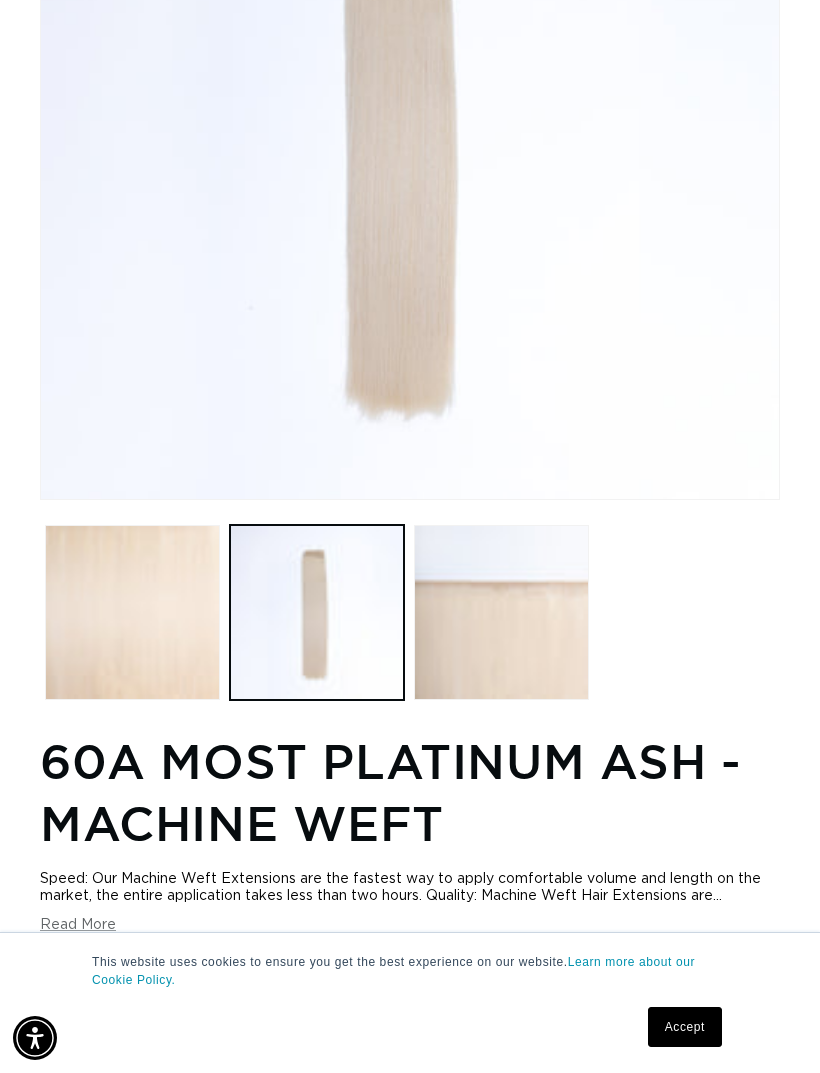 click at bounding box center (501, 612) 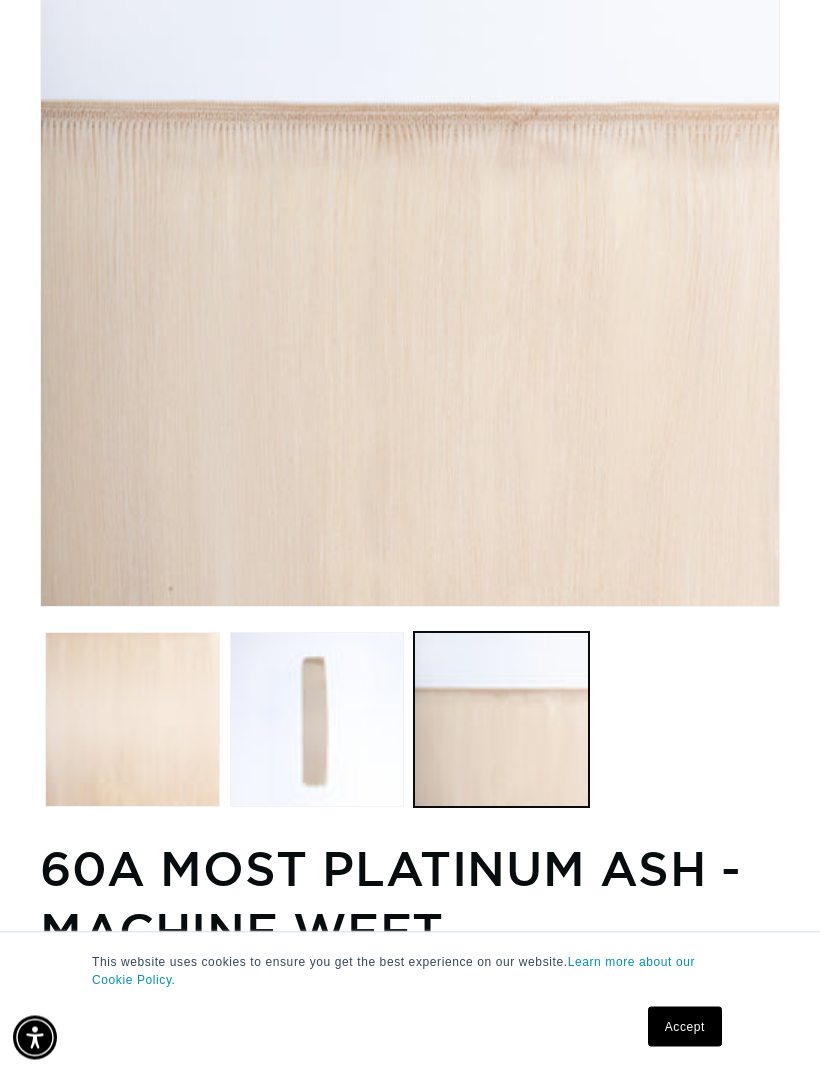 scroll, scrollTop: 234, scrollLeft: 0, axis: vertical 